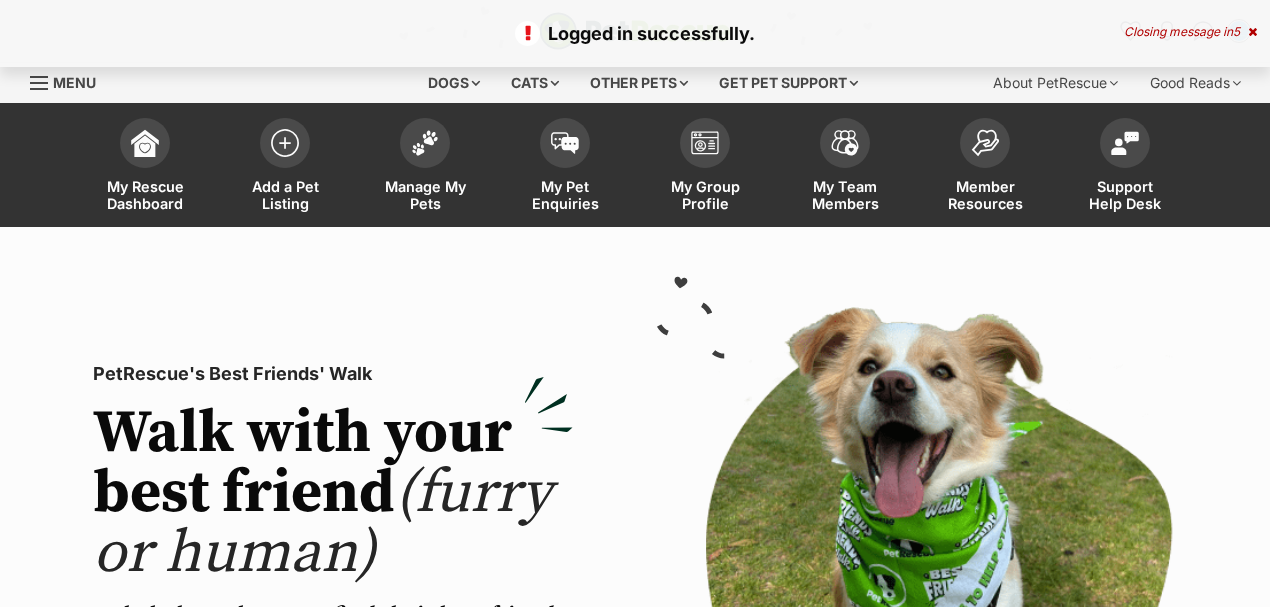 scroll, scrollTop: 0, scrollLeft: 0, axis: both 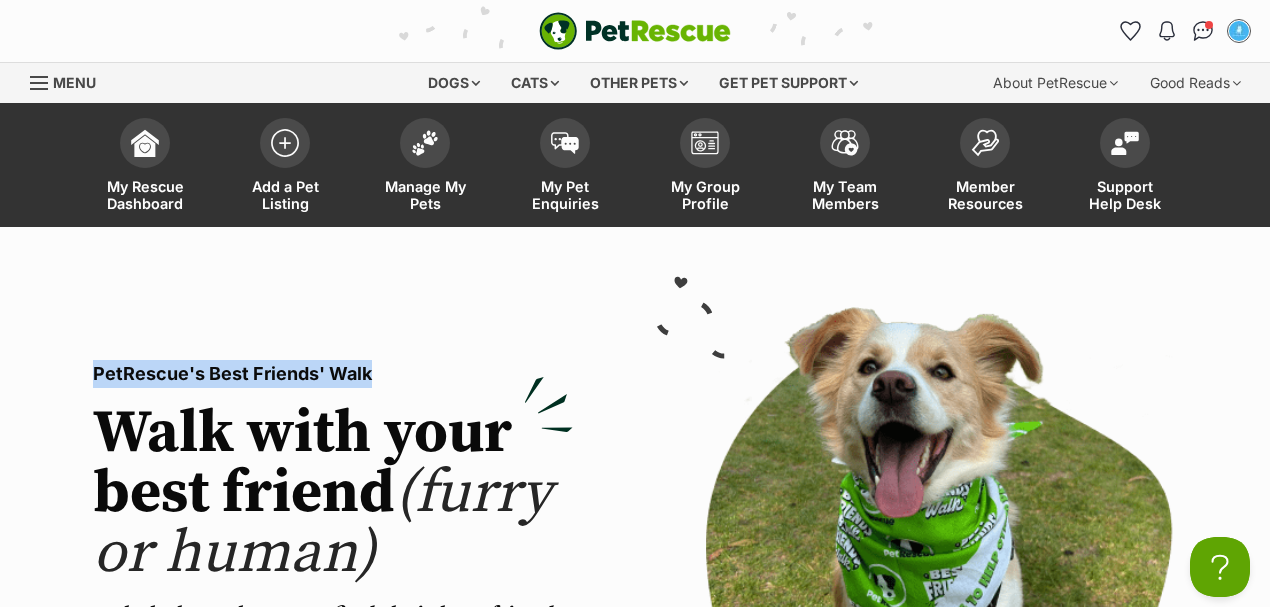 drag, startPoint x: 84, startPoint y: 373, endPoint x: 374, endPoint y: 378, distance: 290.0431 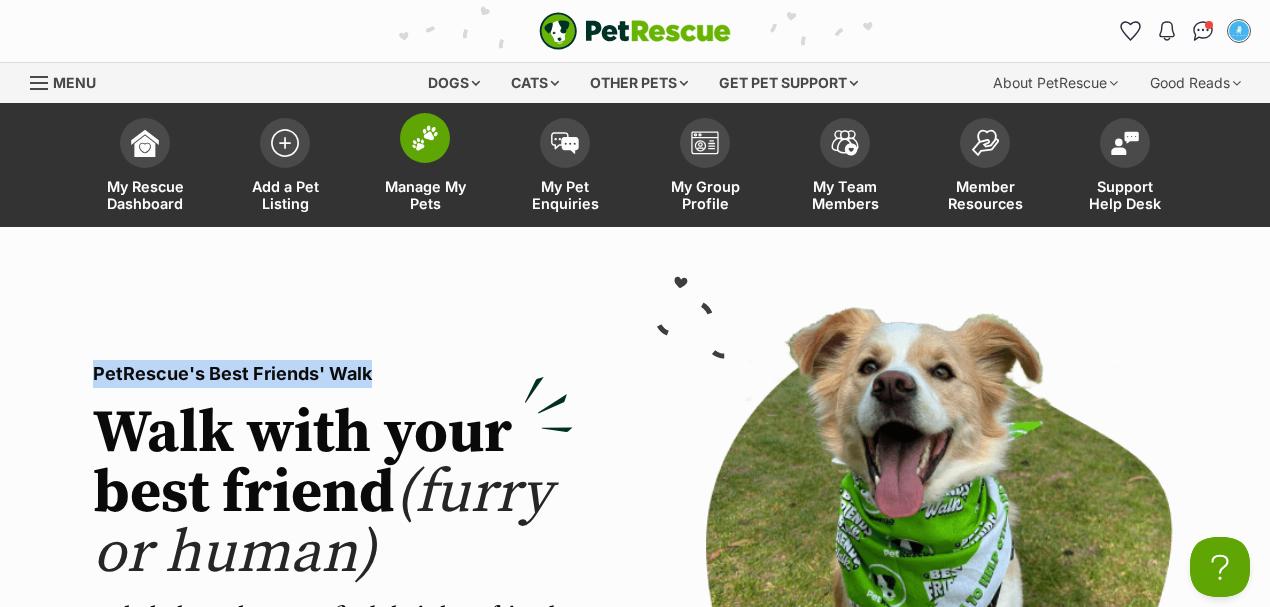 click on "Manage My Pets" at bounding box center [425, 195] 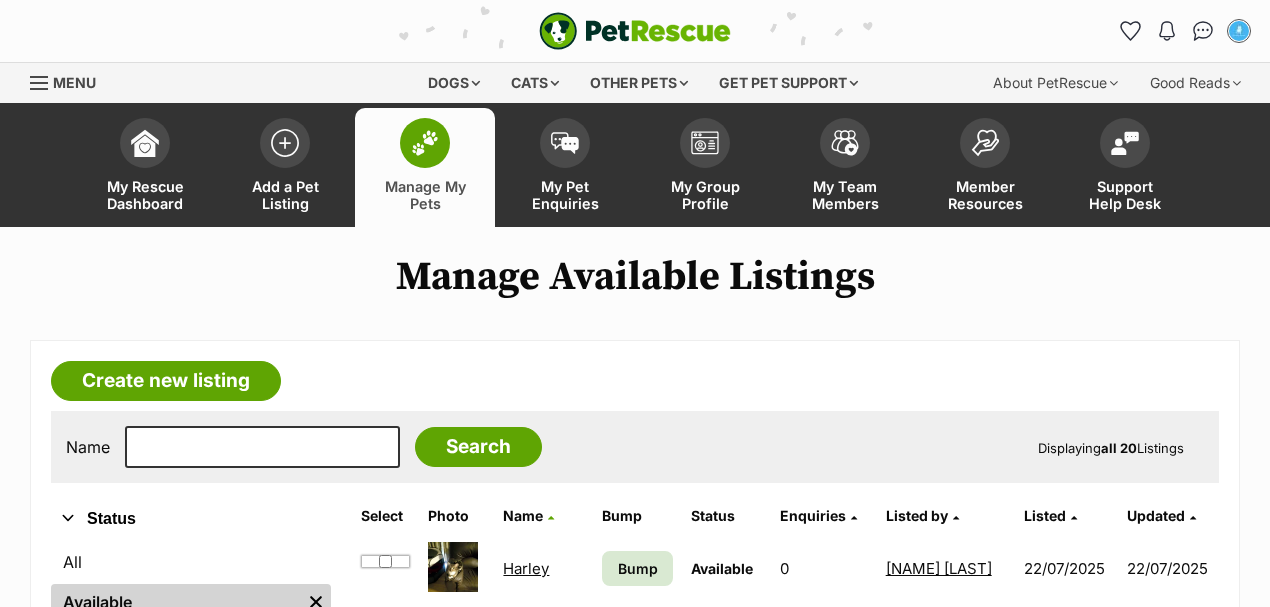scroll, scrollTop: 0, scrollLeft: 0, axis: both 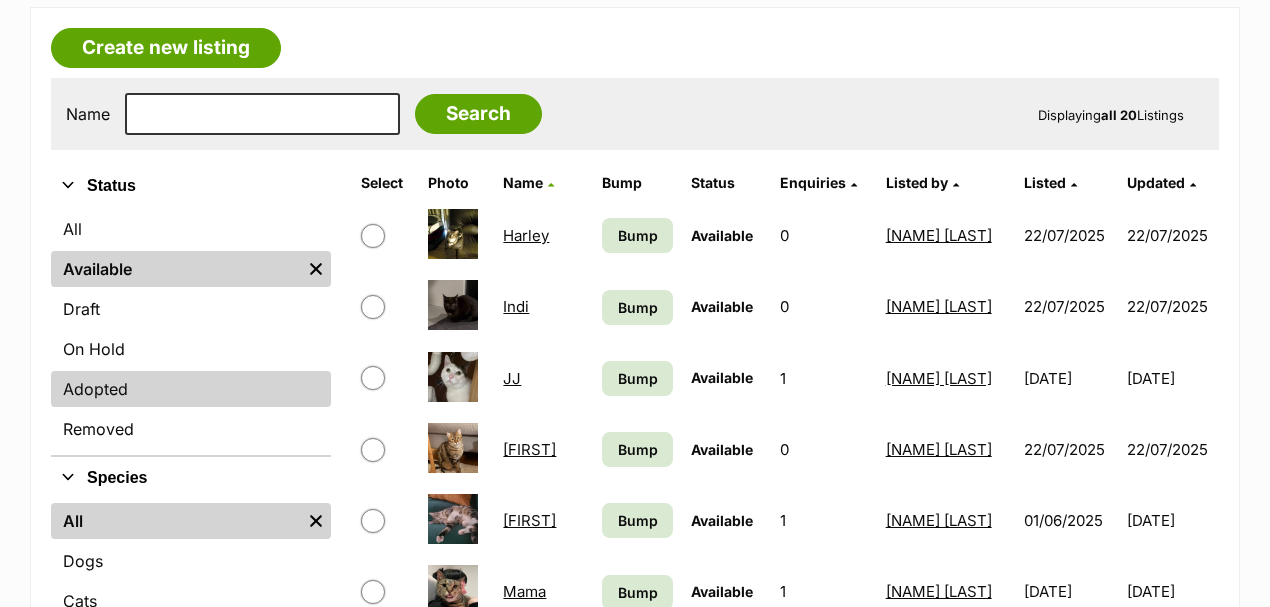 click on "Adopted" at bounding box center (191, 389) 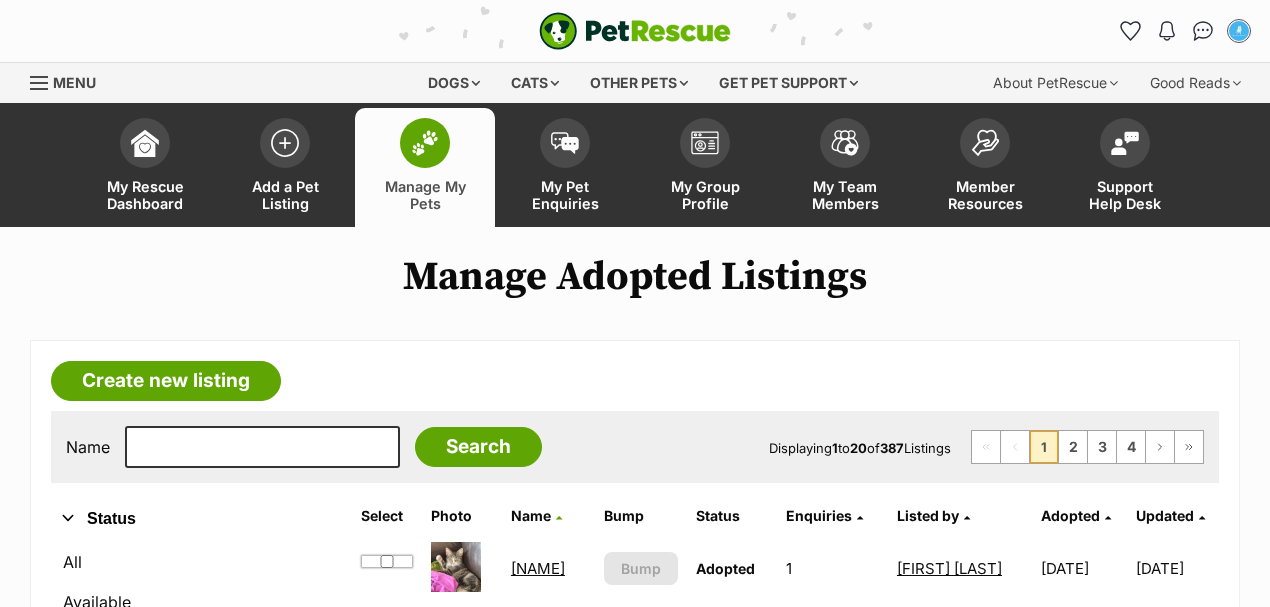 scroll, scrollTop: 0, scrollLeft: 0, axis: both 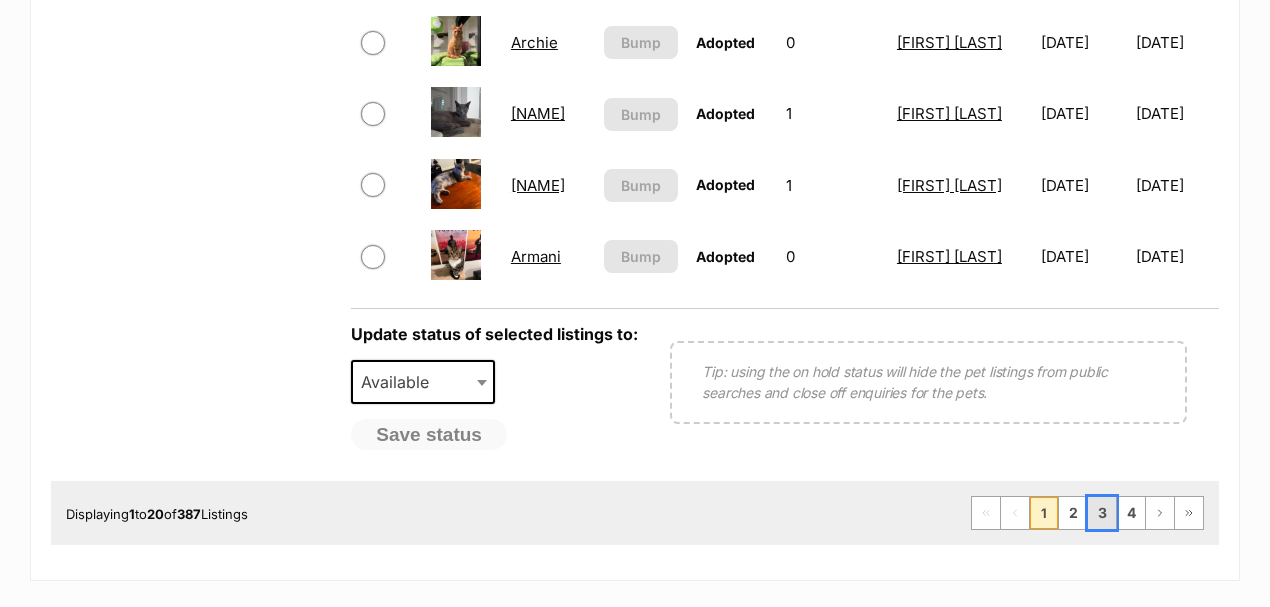 click on "3" at bounding box center [1102, 513] 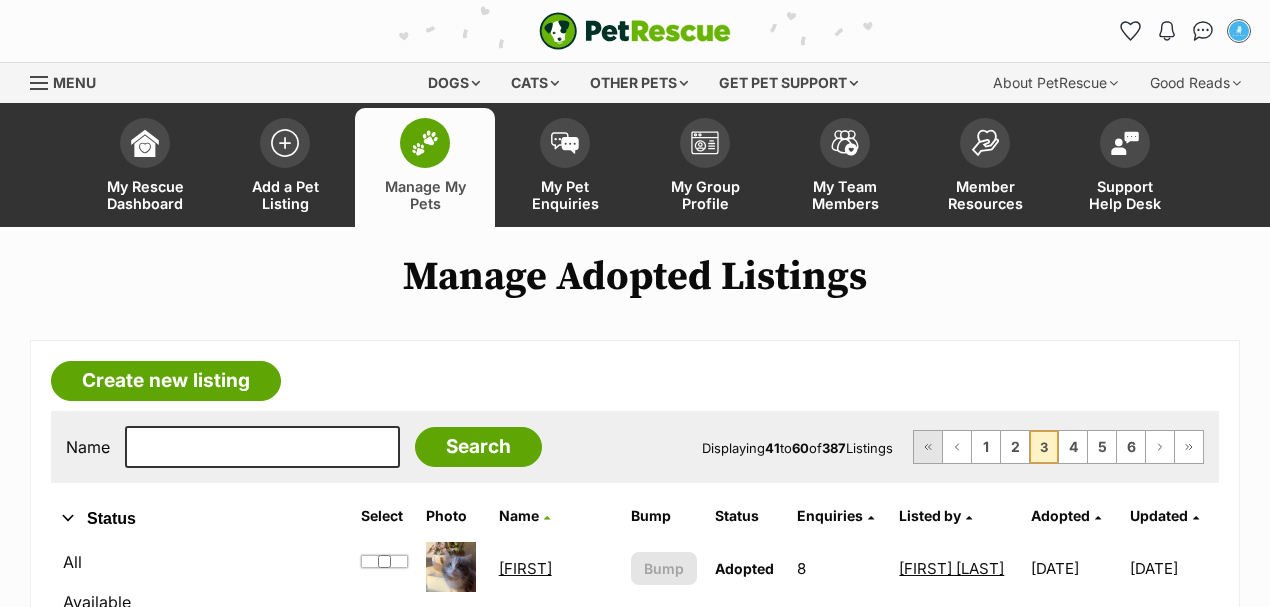 scroll, scrollTop: 0, scrollLeft: 0, axis: both 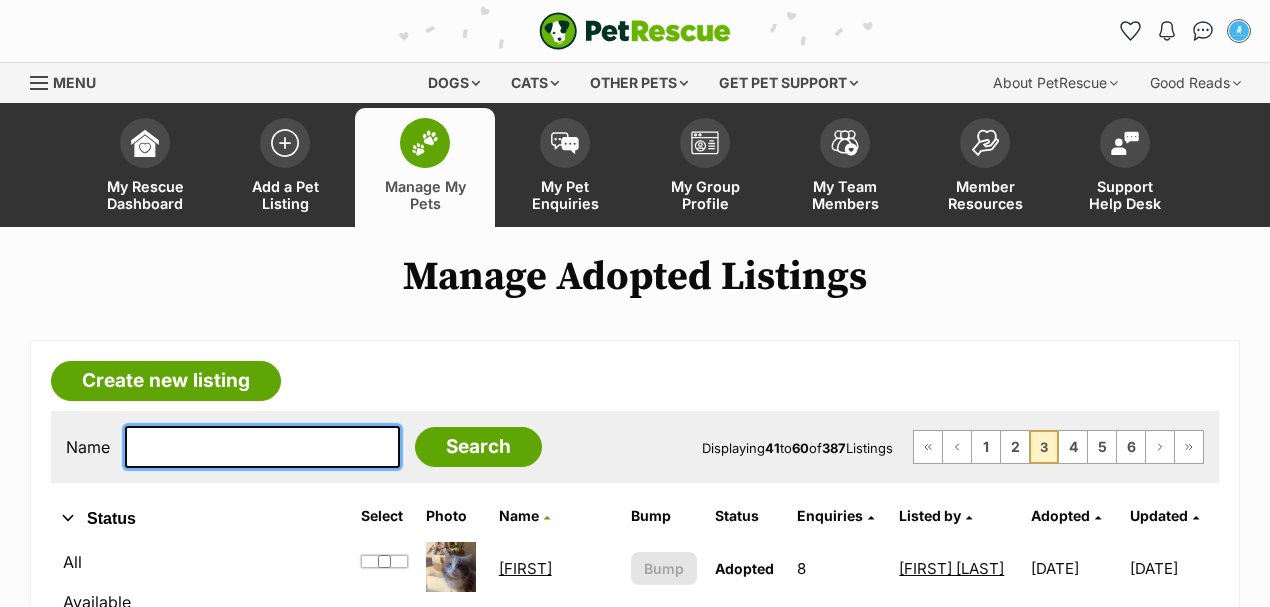click at bounding box center (262, 447) 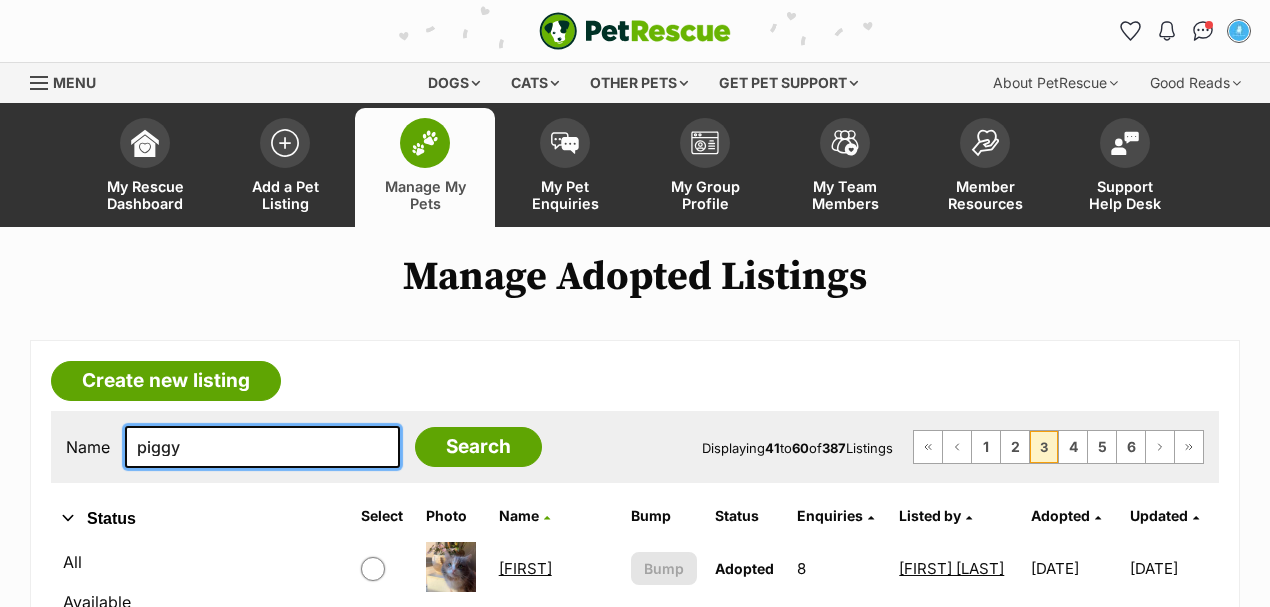 type on "piggy" 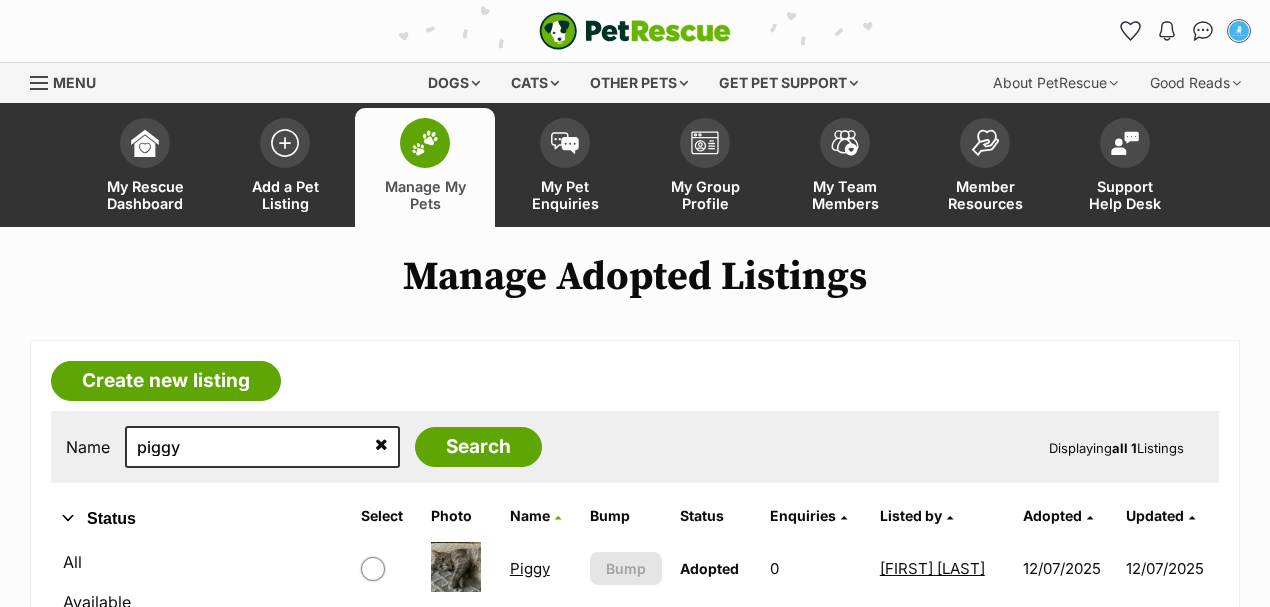 scroll, scrollTop: 0, scrollLeft: 0, axis: both 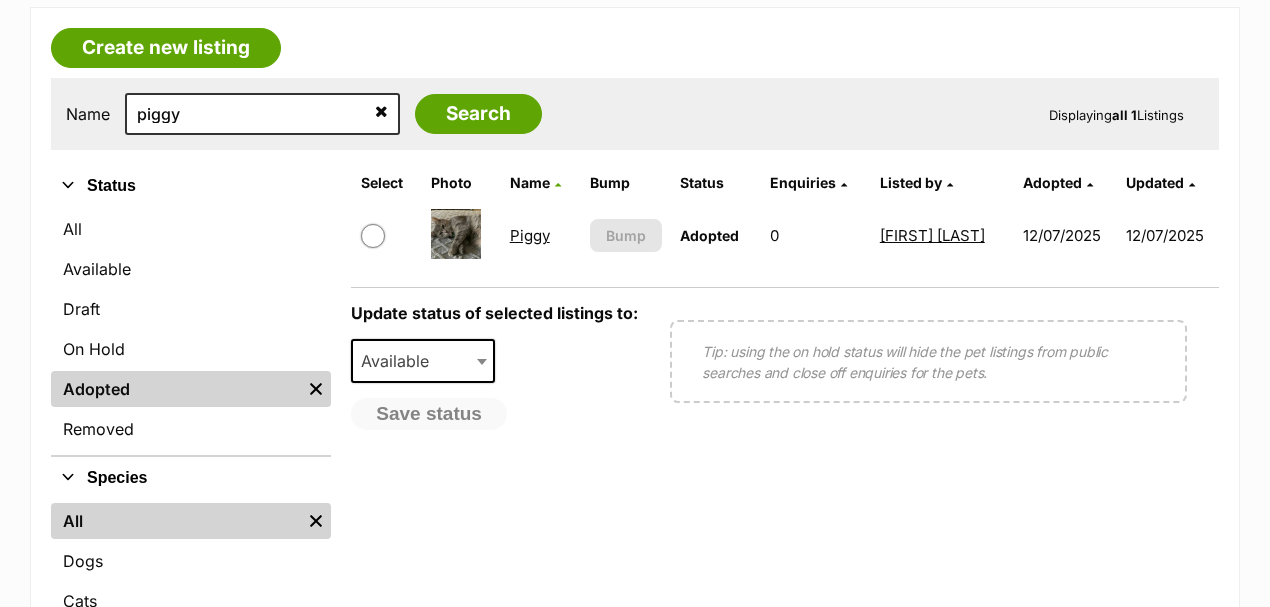 click on "Piggy" at bounding box center [530, 235] 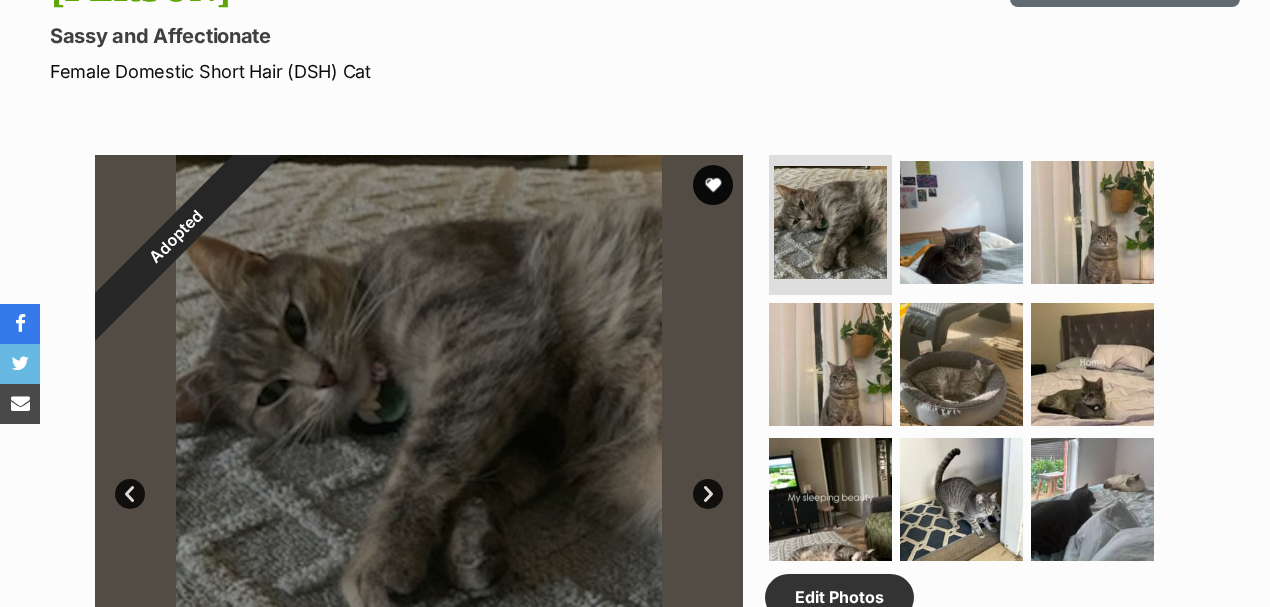 scroll, scrollTop: 800, scrollLeft: 0, axis: vertical 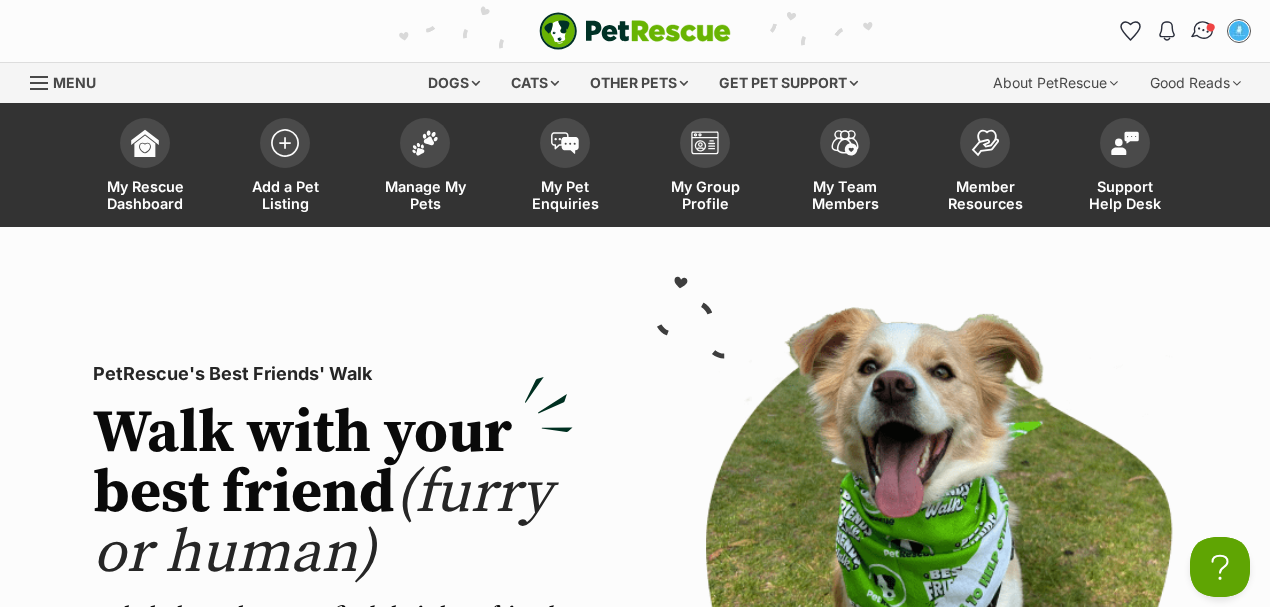 click at bounding box center [1203, 31] 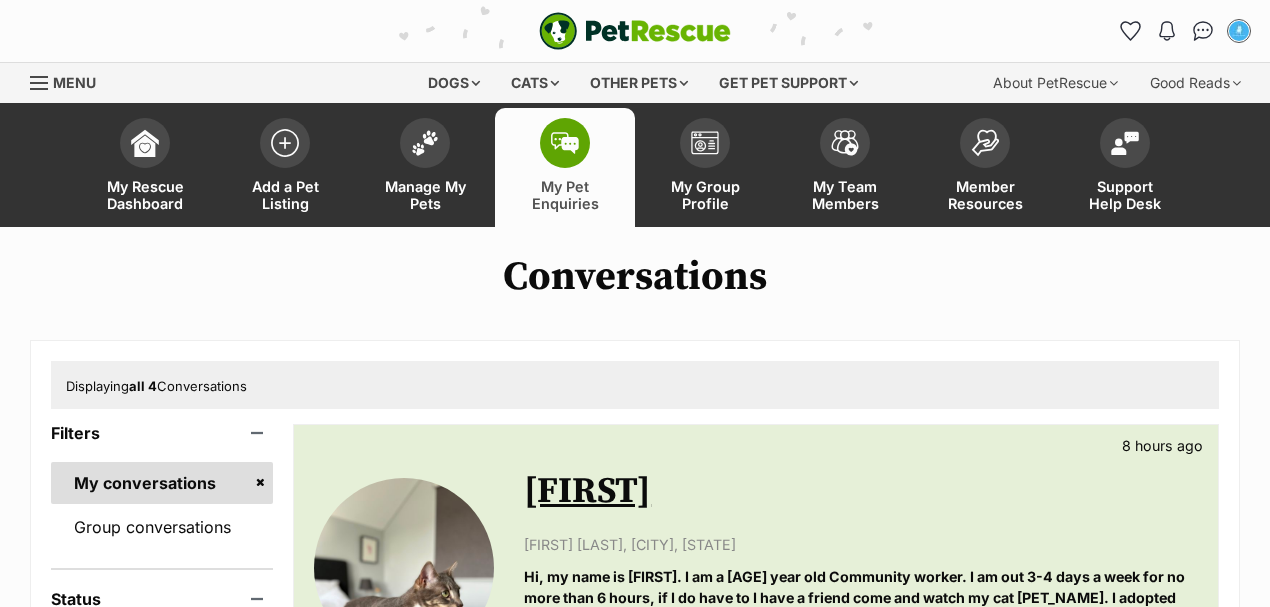 scroll, scrollTop: 0, scrollLeft: 0, axis: both 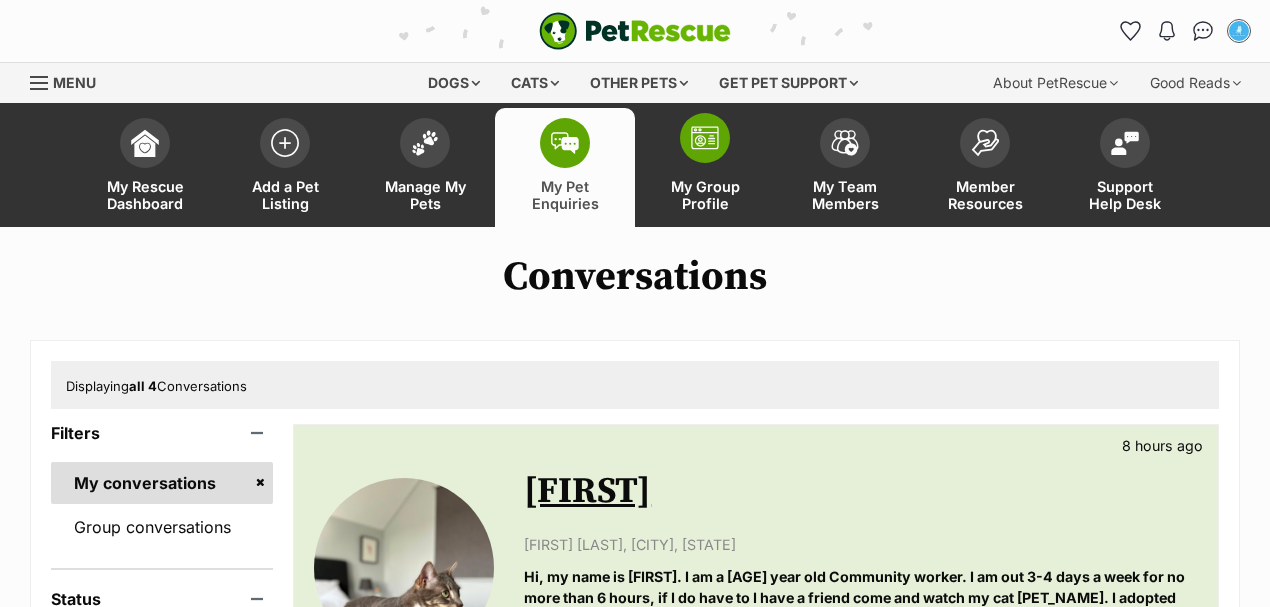 click on "My Group Profile" at bounding box center [705, 167] 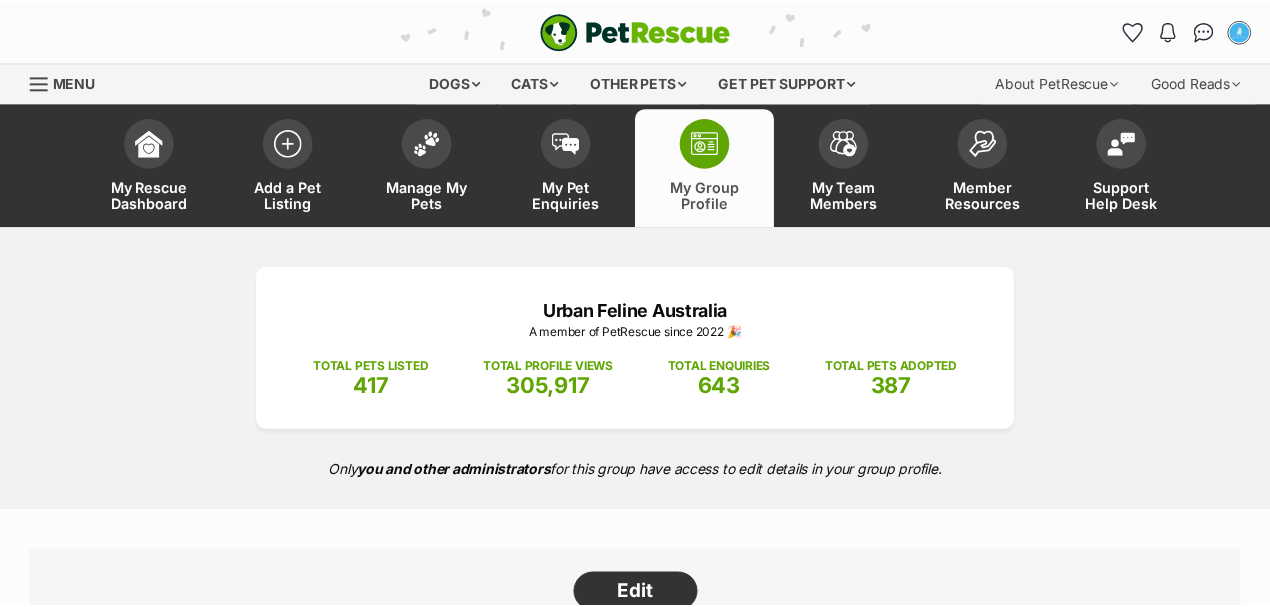 scroll, scrollTop: 0, scrollLeft: 0, axis: both 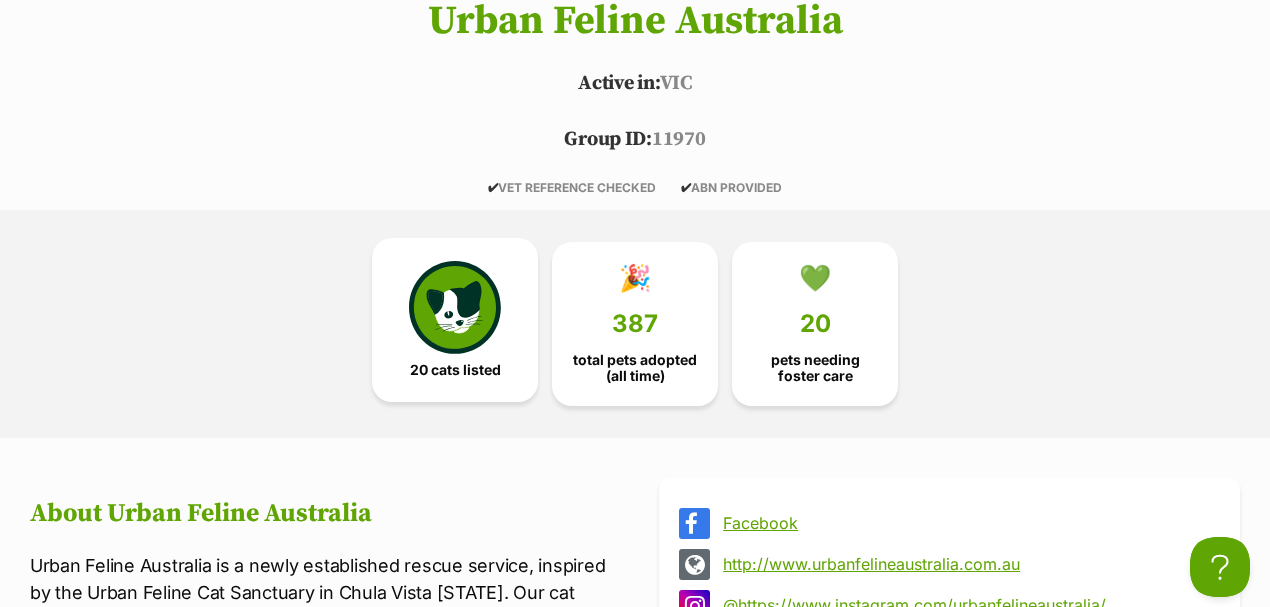 click at bounding box center (455, 307) 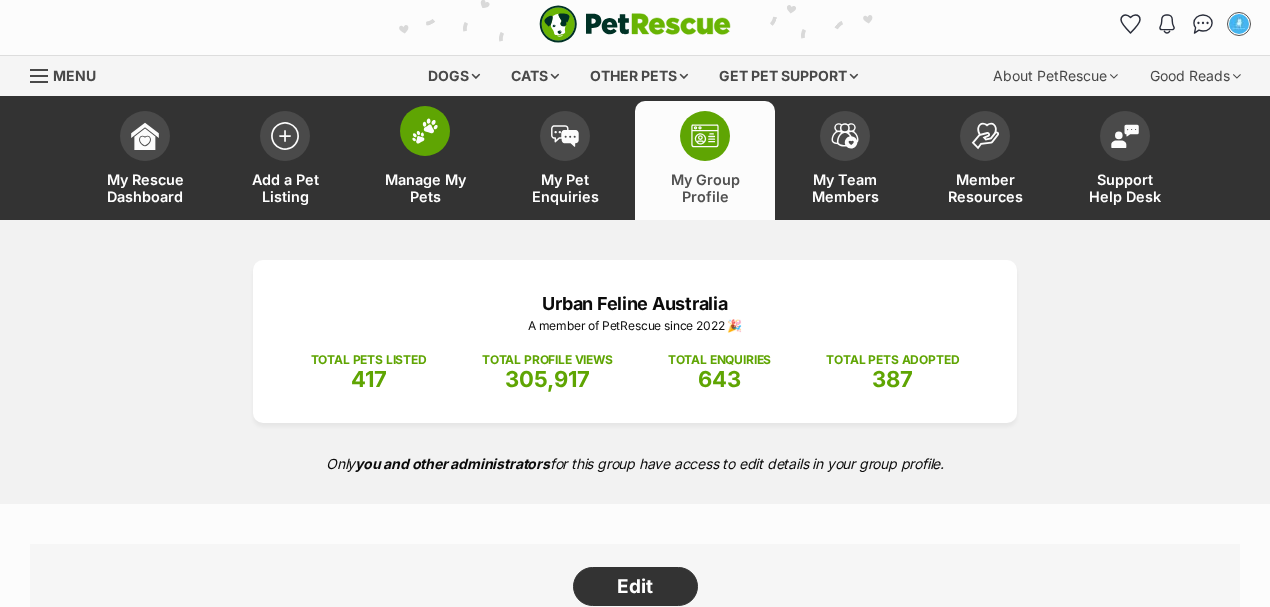 scroll, scrollTop: 0, scrollLeft: 0, axis: both 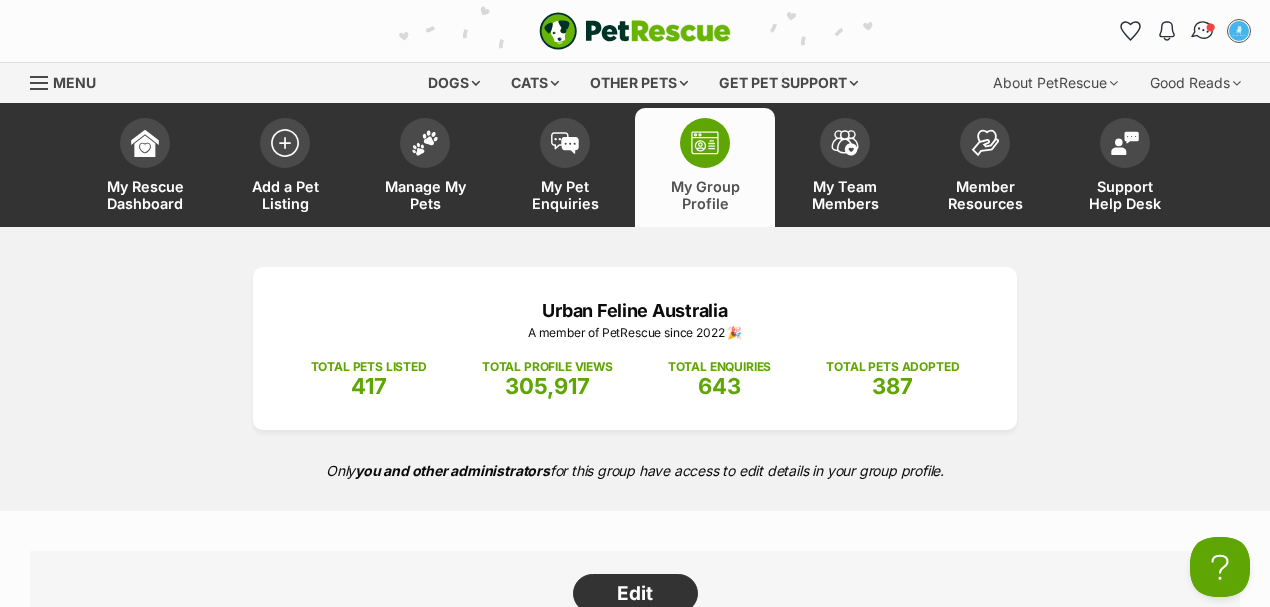 click at bounding box center [1203, 31] 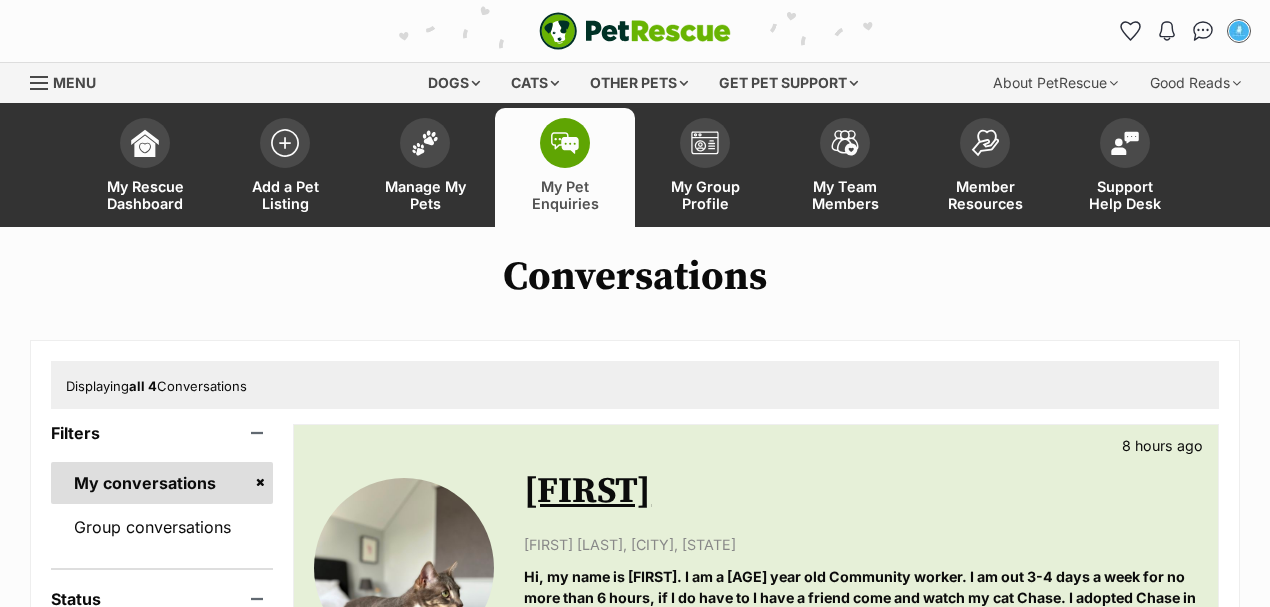 scroll, scrollTop: 266, scrollLeft: 0, axis: vertical 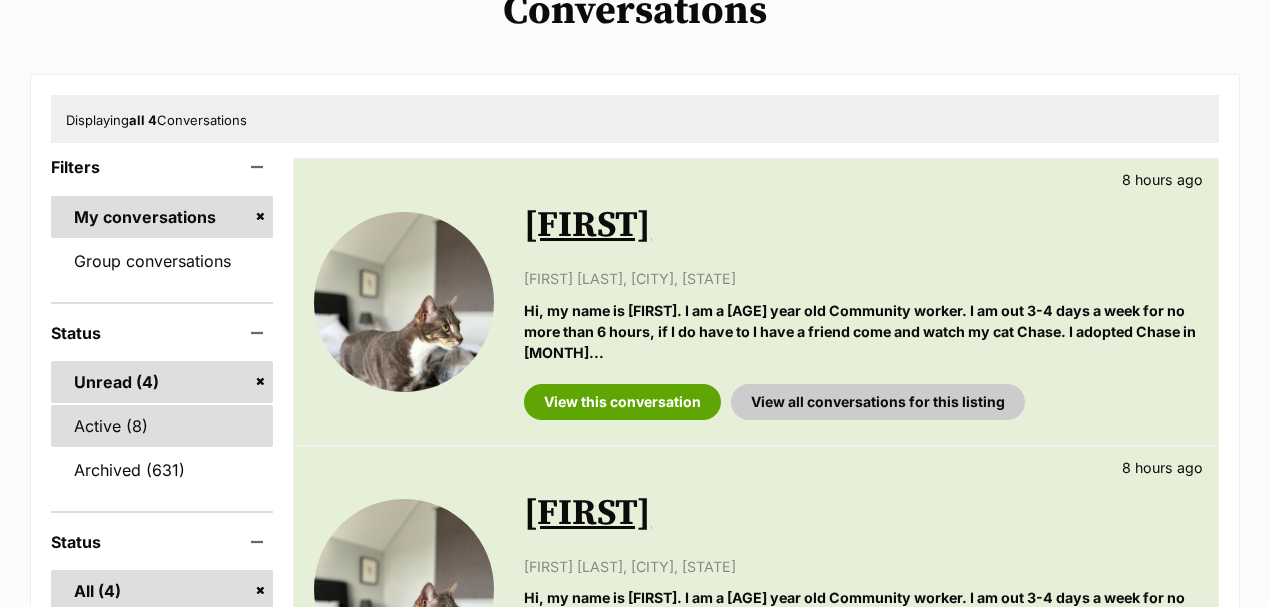 click on "Active (8)" at bounding box center (162, 426) 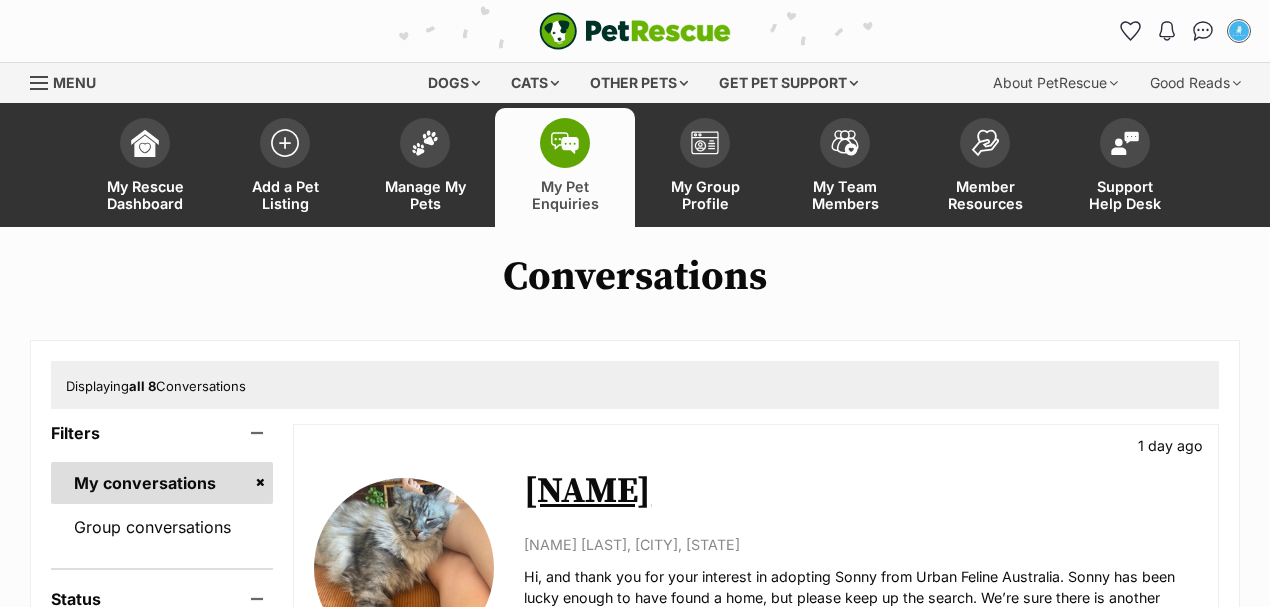scroll, scrollTop: 0, scrollLeft: 0, axis: both 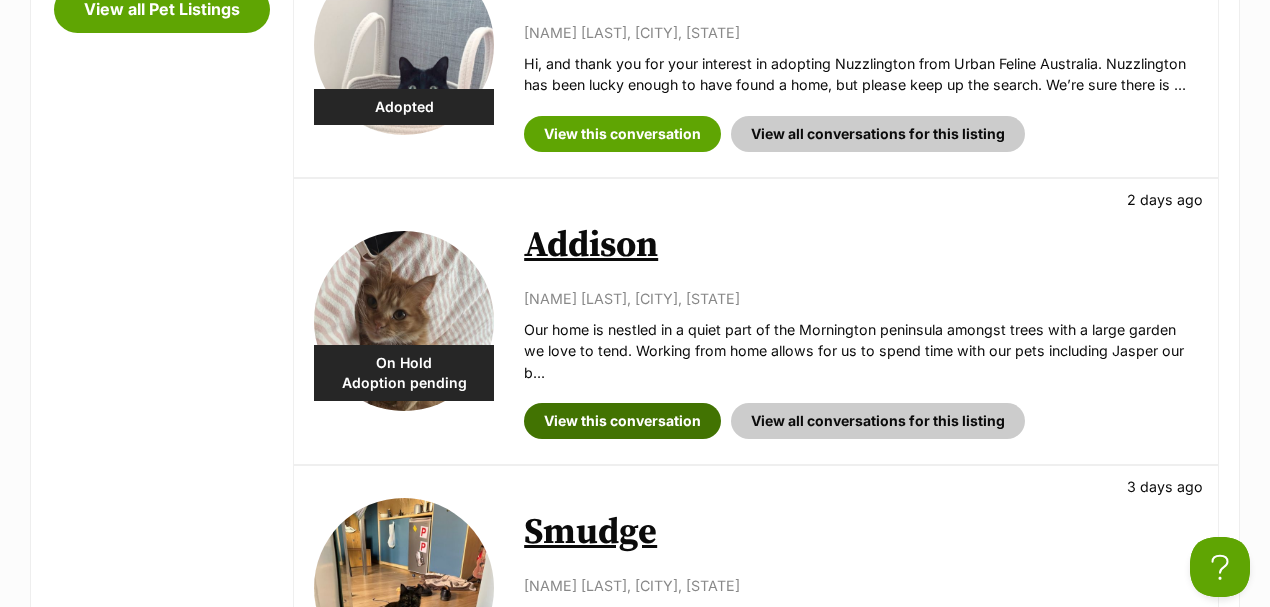 click on "View this conversation" at bounding box center [622, 421] 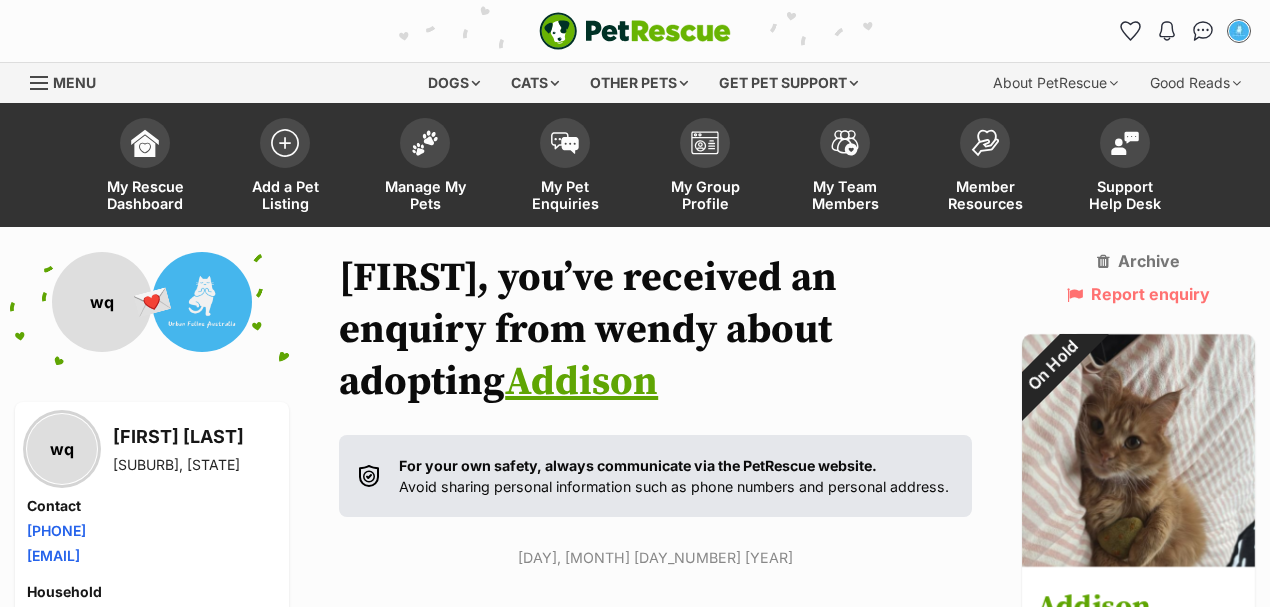 scroll, scrollTop: 200, scrollLeft: 0, axis: vertical 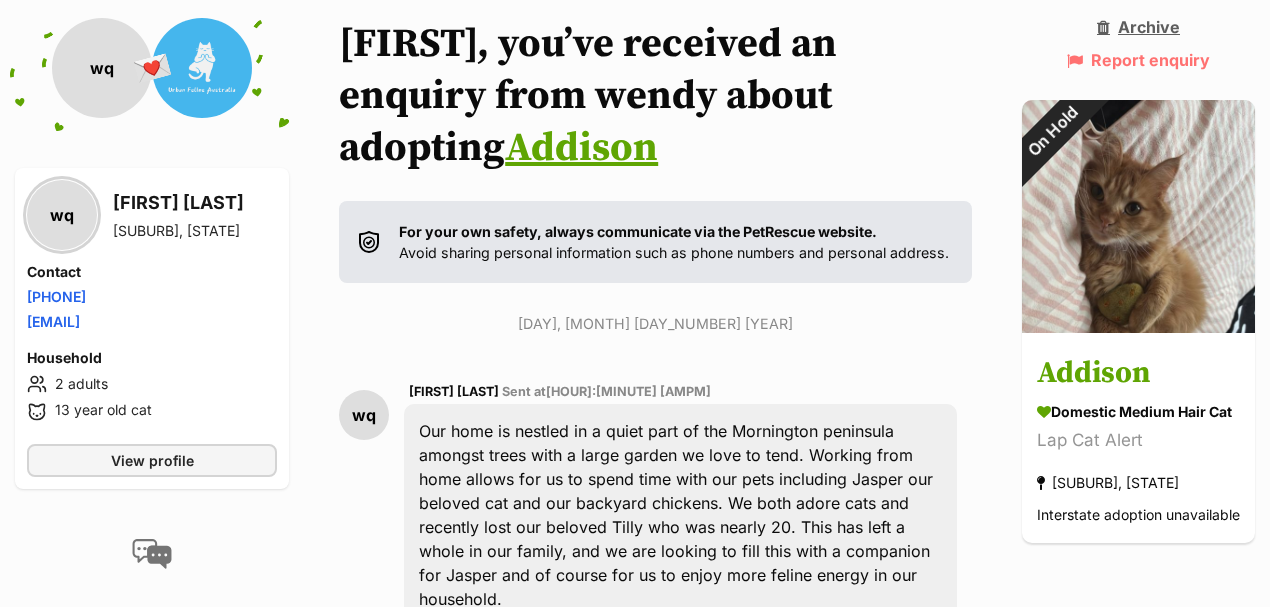 click on "Archive" at bounding box center [1138, 27] 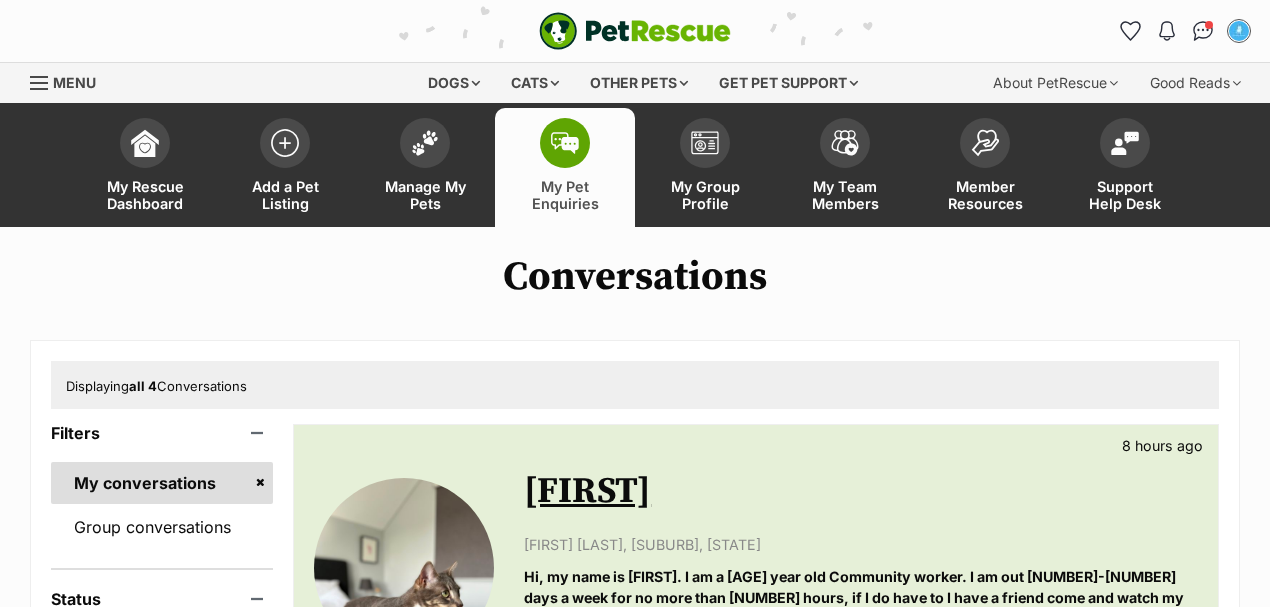 scroll, scrollTop: 0, scrollLeft: 0, axis: both 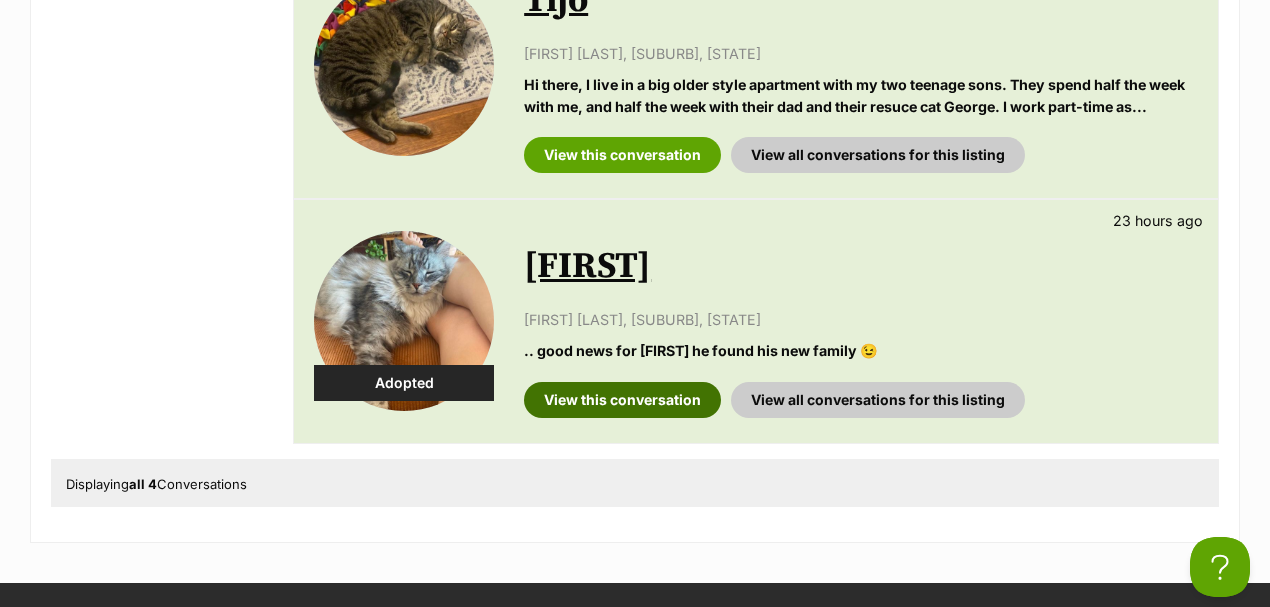 click on "View this conversation" at bounding box center (622, 400) 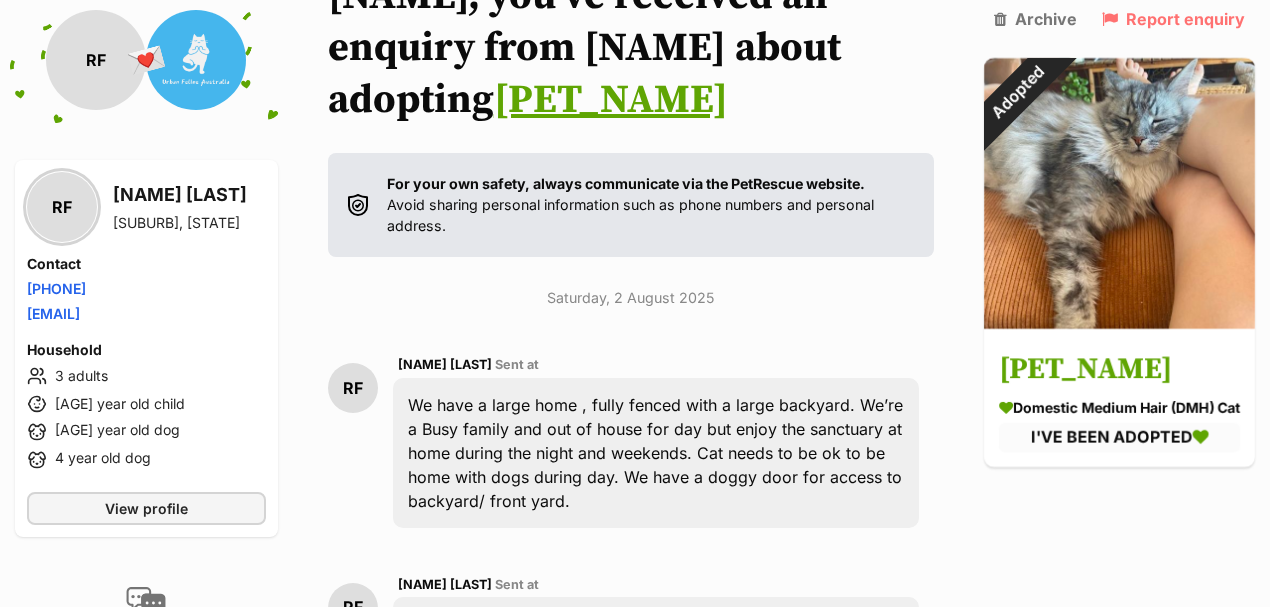 scroll, scrollTop: 400, scrollLeft: 0, axis: vertical 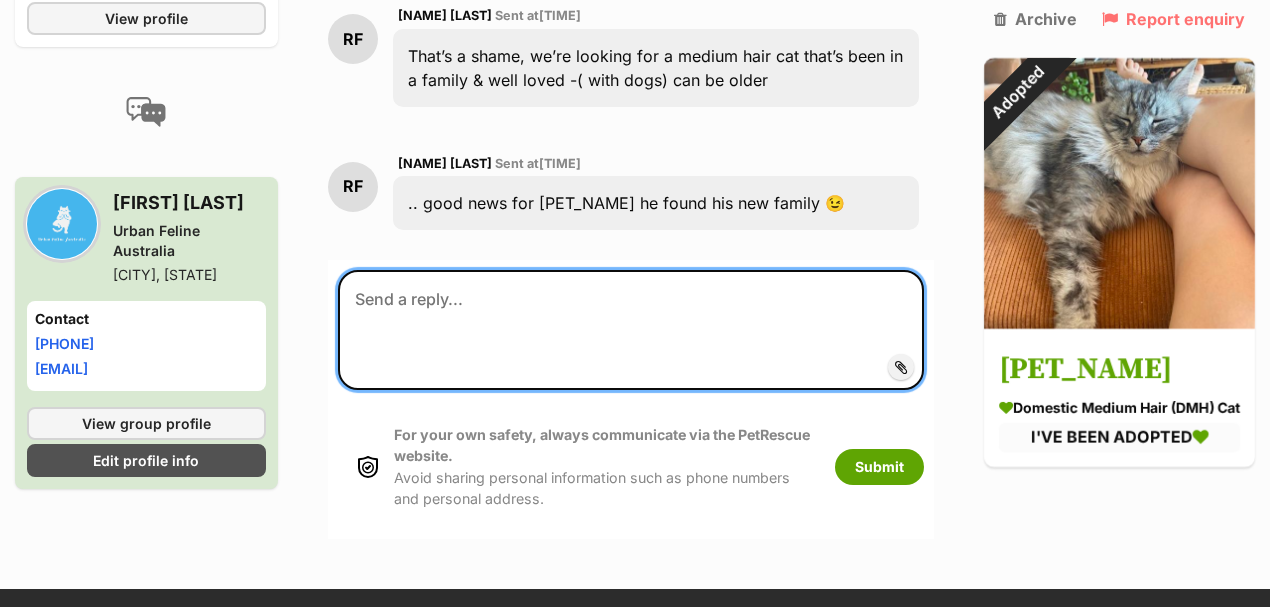 click at bounding box center [631, 330] 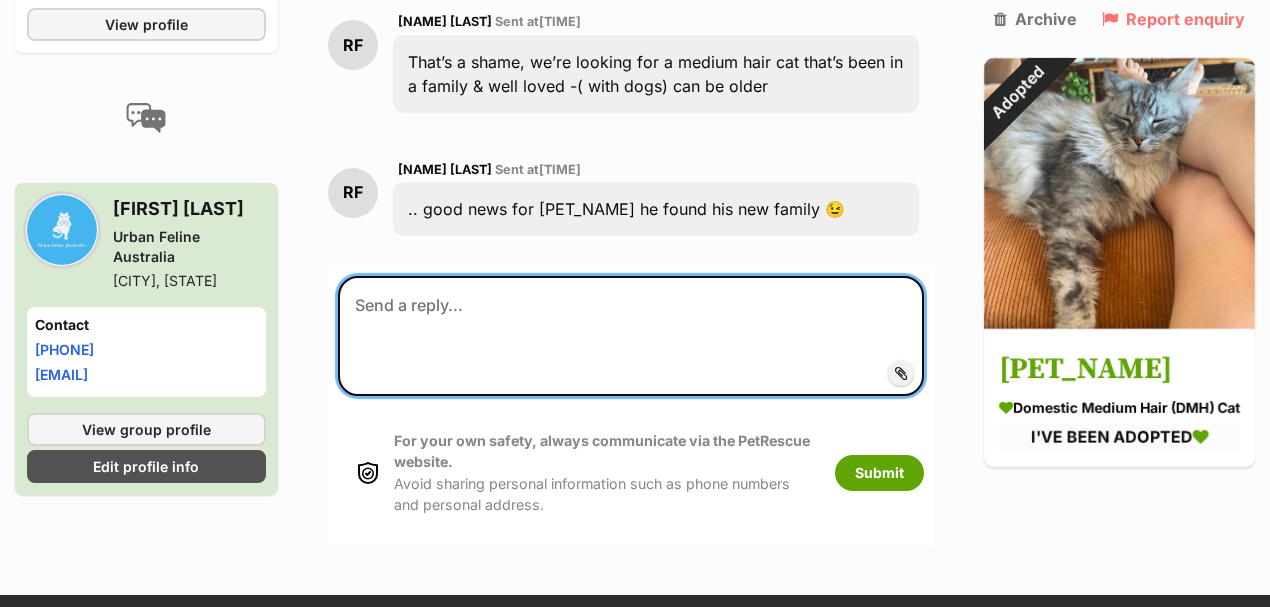 scroll, scrollTop: 1600, scrollLeft: 0, axis: vertical 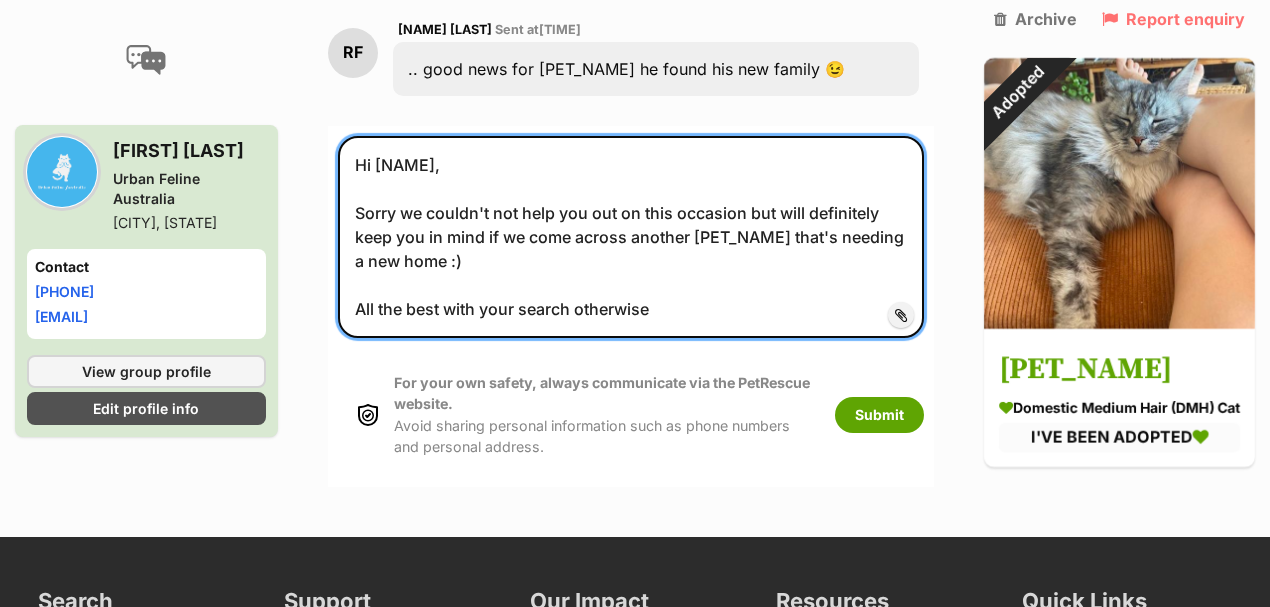 click on "Hi Rachel,
Sorry we couldn't not help you out on this occasion but will definitely keep you in mind if we come across another Sonny that's needing a new home :)
All the best with your search otherwise" at bounding box center [631, 237] 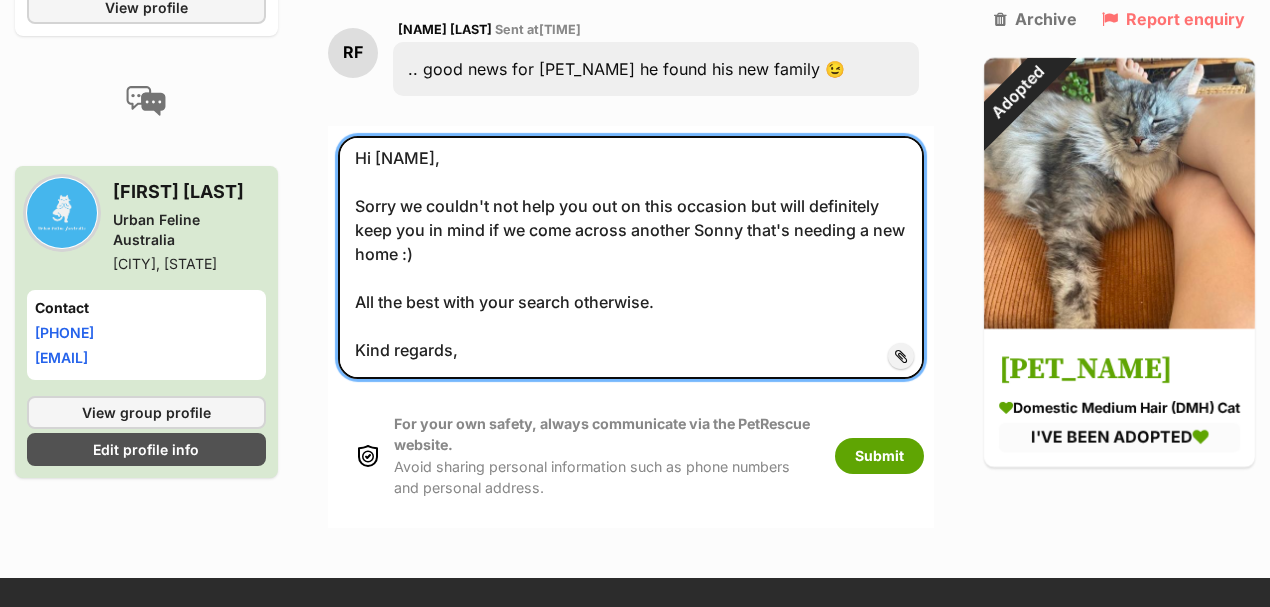scroll, scrollTop: 38, scrollLeft: 0, axis: vertical 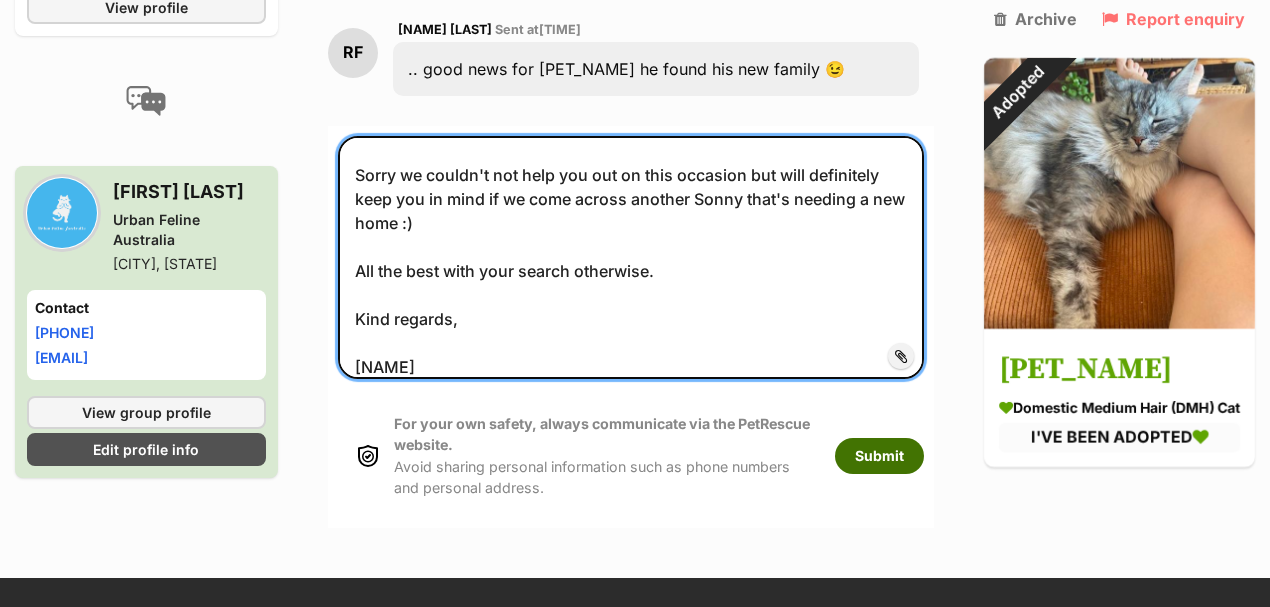 type on "Hi Rachel,
Sorry we couldn't not help you out on this occasion but will definitely keep you in mind if we come across another Sonny that's needing a new home :)
All the best with your search otherwise.
Kind regards,
Daniel" 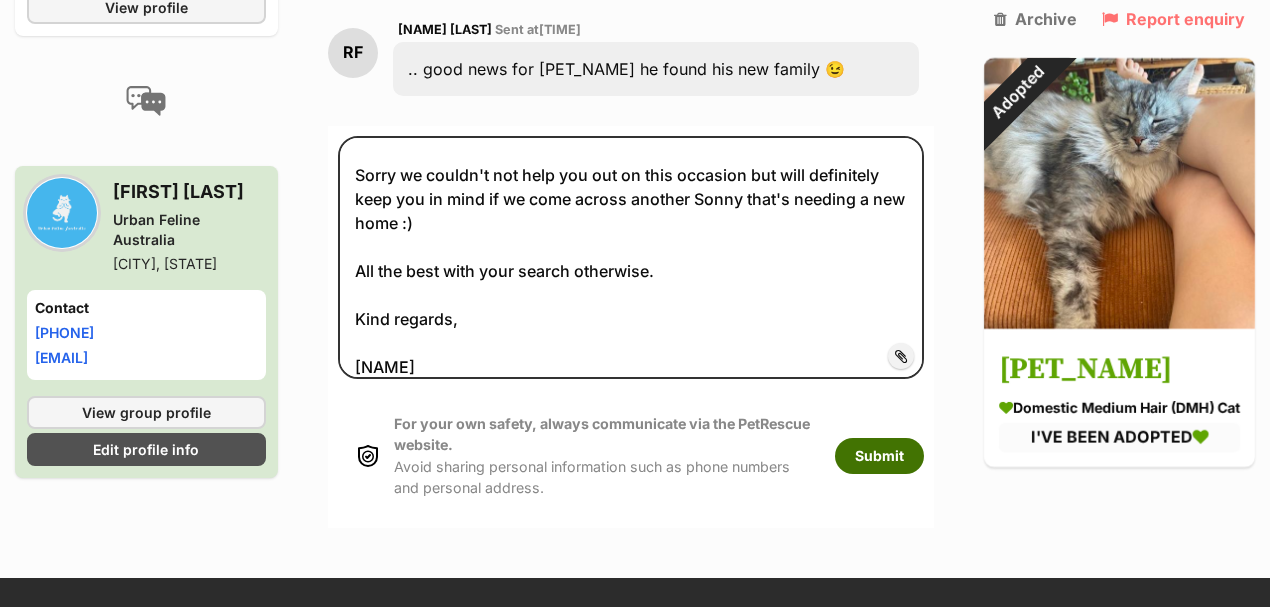 click on "Submit" at bounding box center [879, 456] 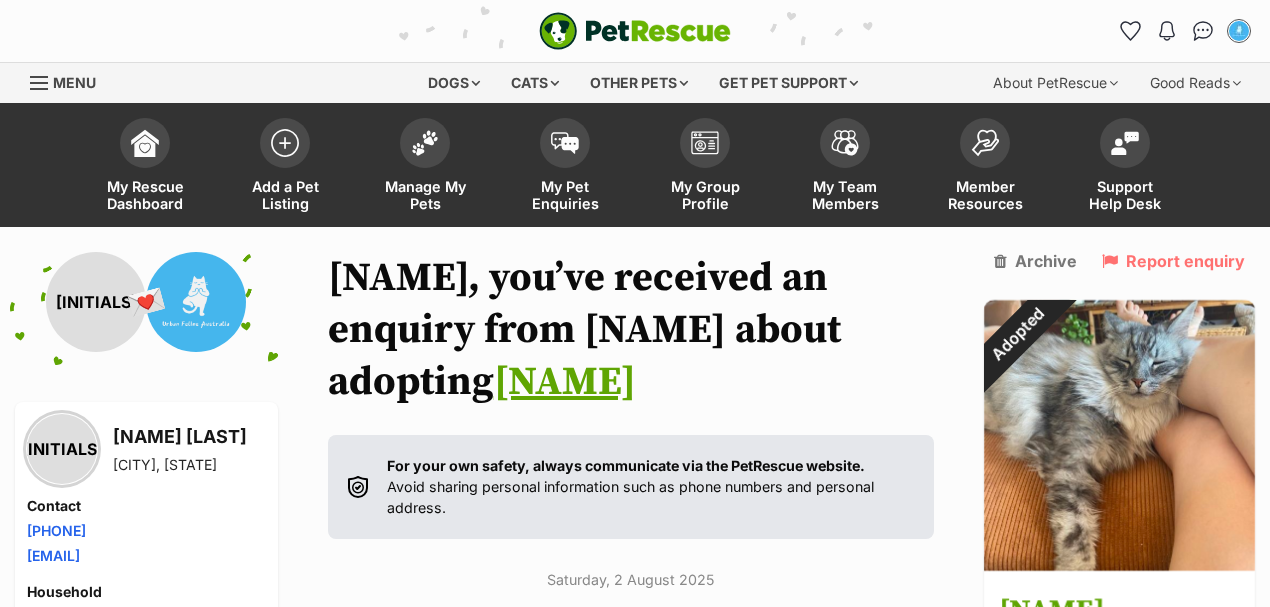 scroll, scrollTop: 1600, scrollLeft: 0, axis: vertical 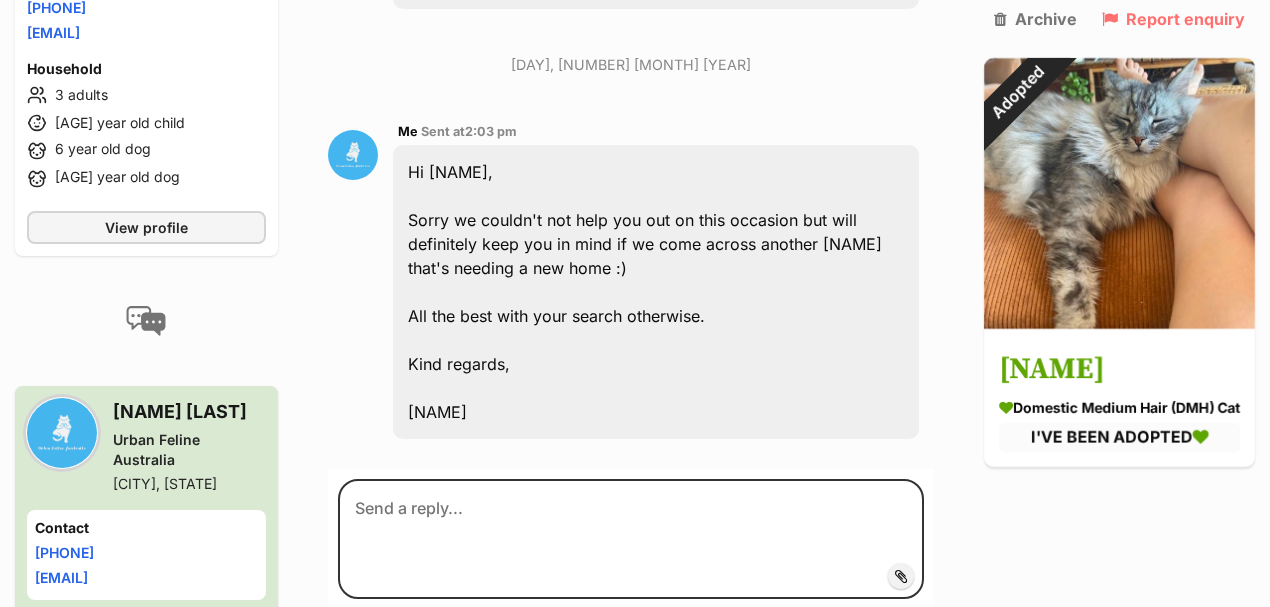 click on "Hi Rachel,
Sorry we couldn't not help you out on this occasion but will definitely keep you in mind if we come across another Sonny that's needing a new home :)
All the best with your search otherwise.
Kind regards,
Daniel" at bounding box center (656, 292) 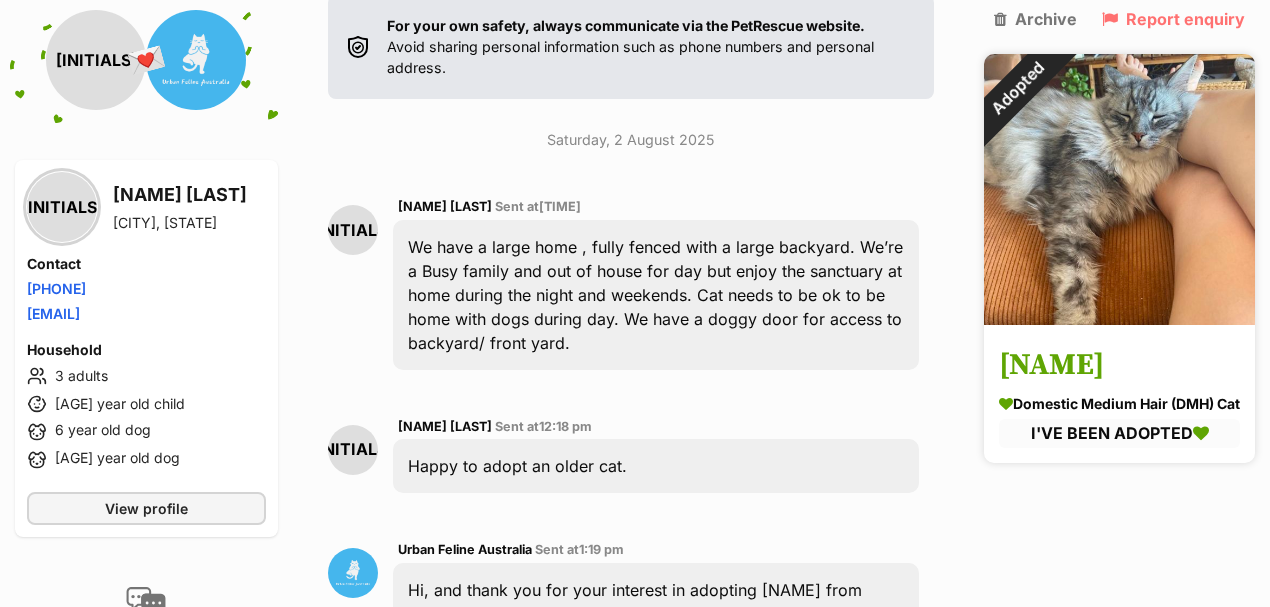 scroll, scrollTop: 330, scrollLeft: 0, axis: vertical 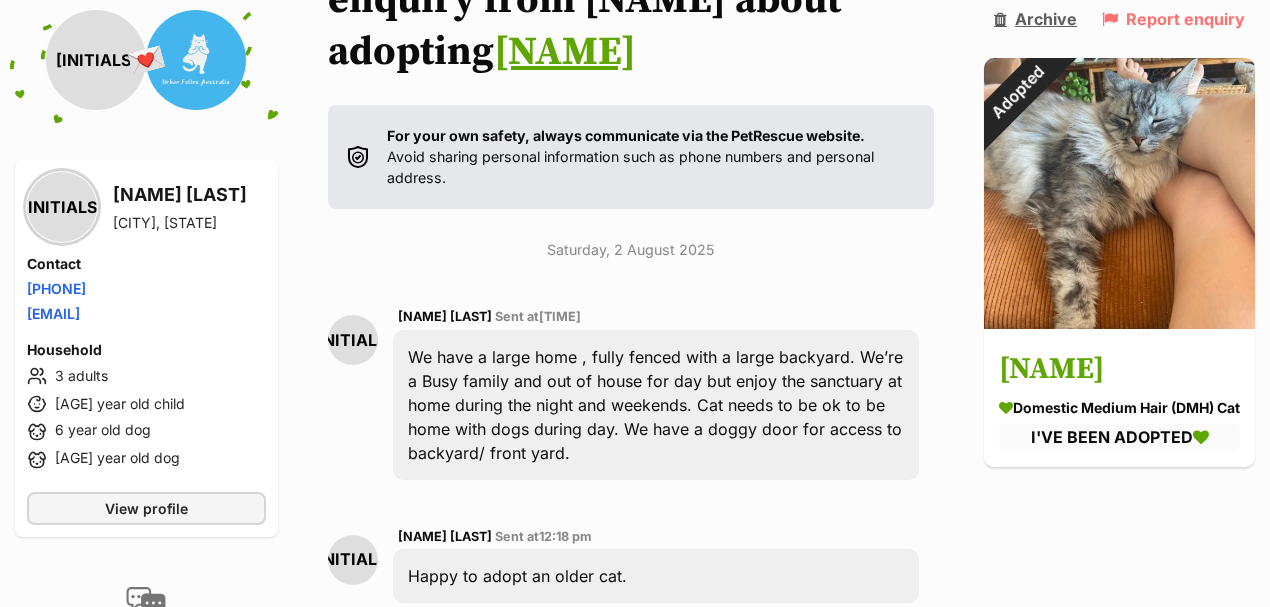 click on "Archive" at bounding box center (1035, 19) 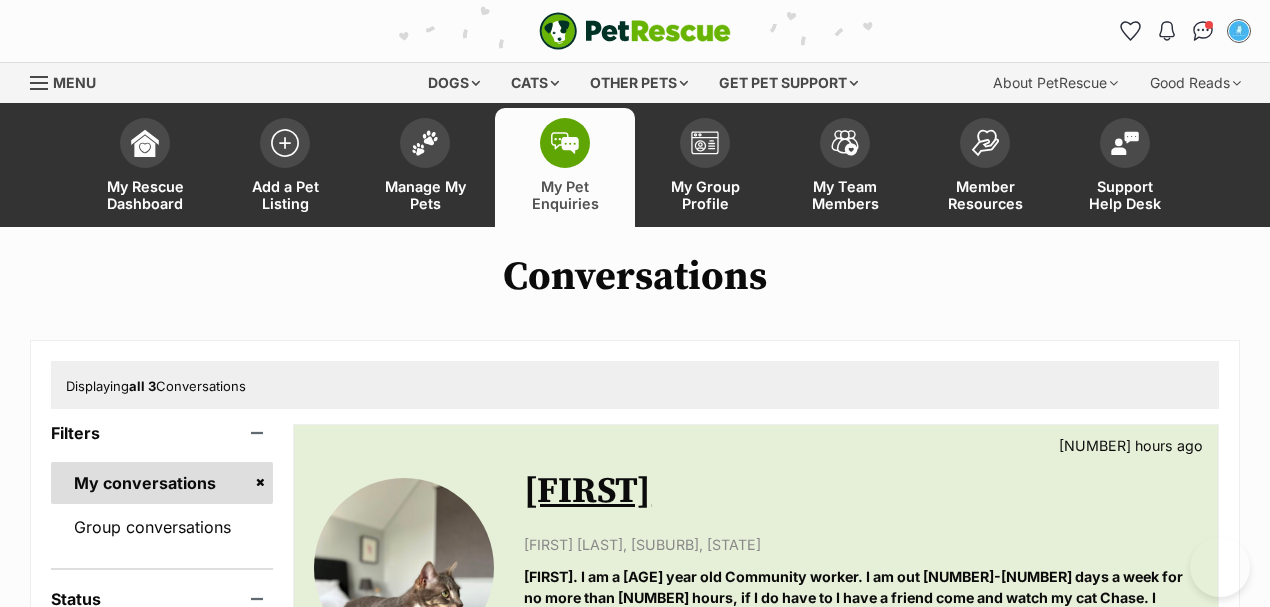 scroll, scrollTop: 0, scrollLeft: 0, axis: both 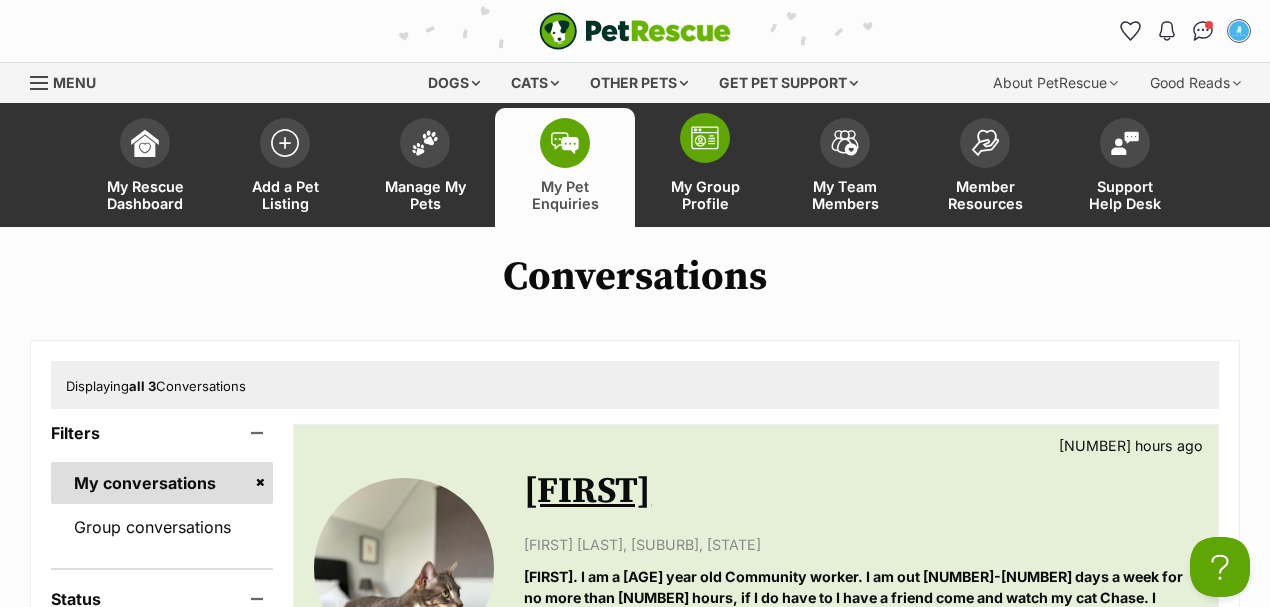 click on "My Group Profile" at bounding box center (705, 195) 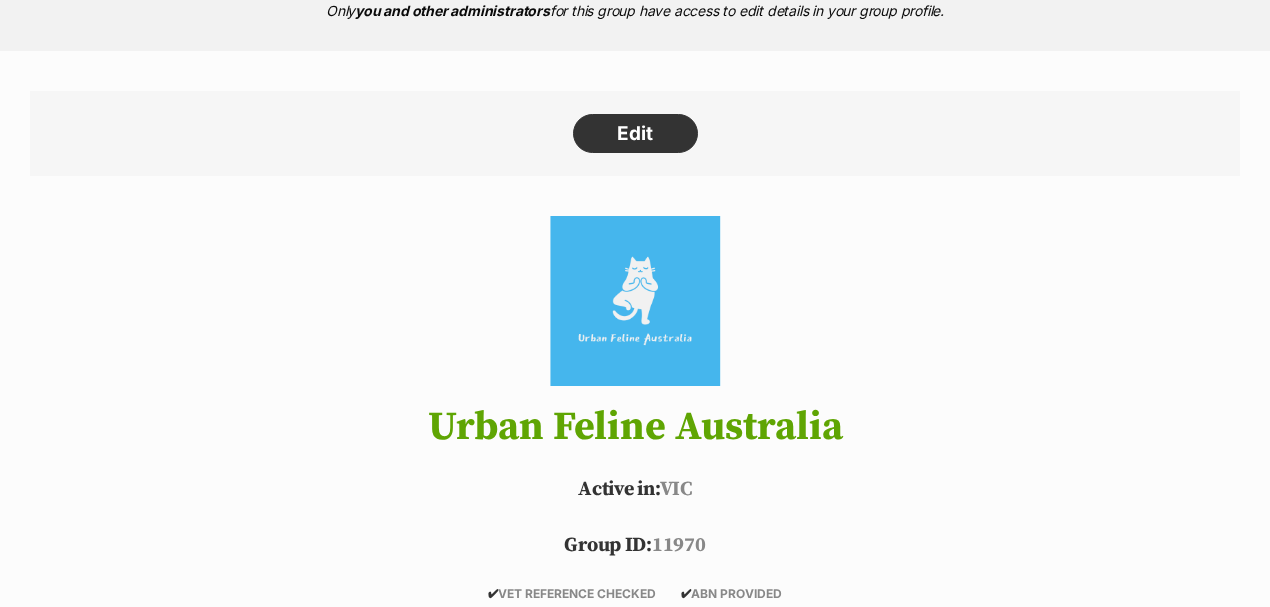 scroll, scrollTop: 466, scrollLeft: 0, axis: vertical 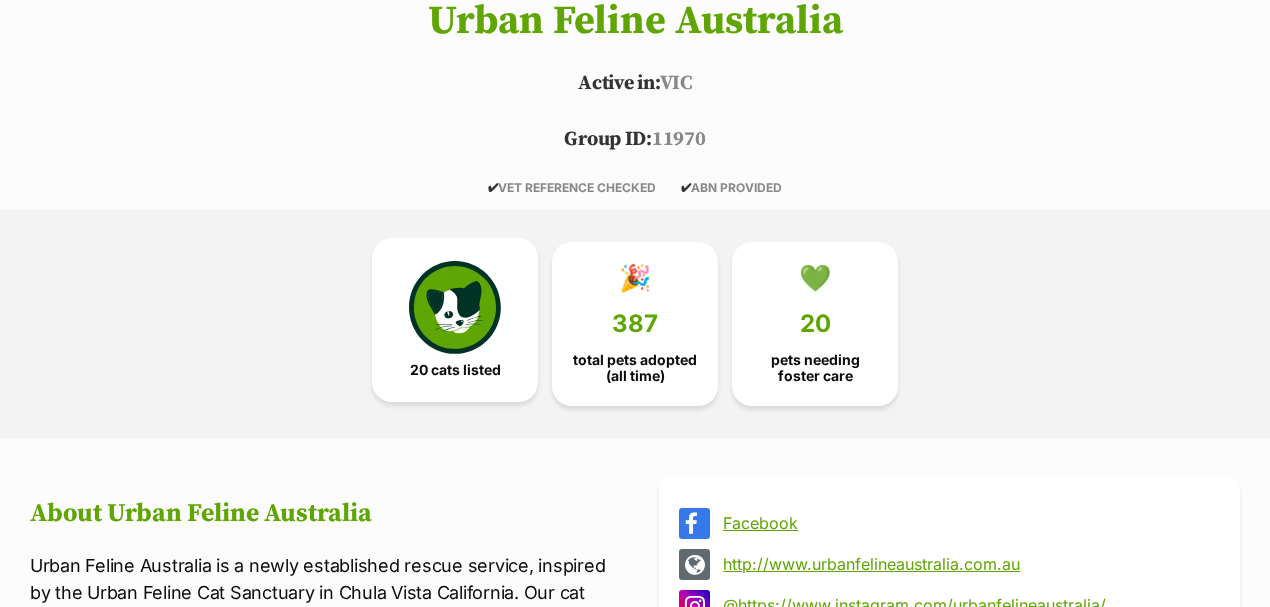 click at bounding box center [455, 307] 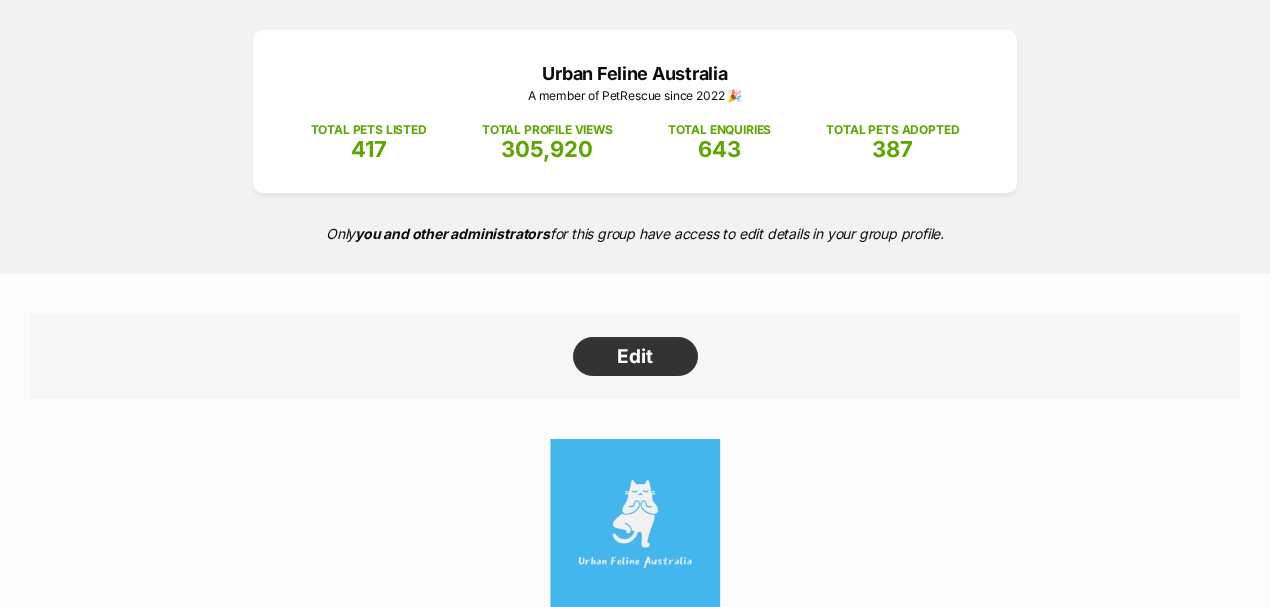 scroll, scrollTop: 0, scrollLeft: 0, axis: both 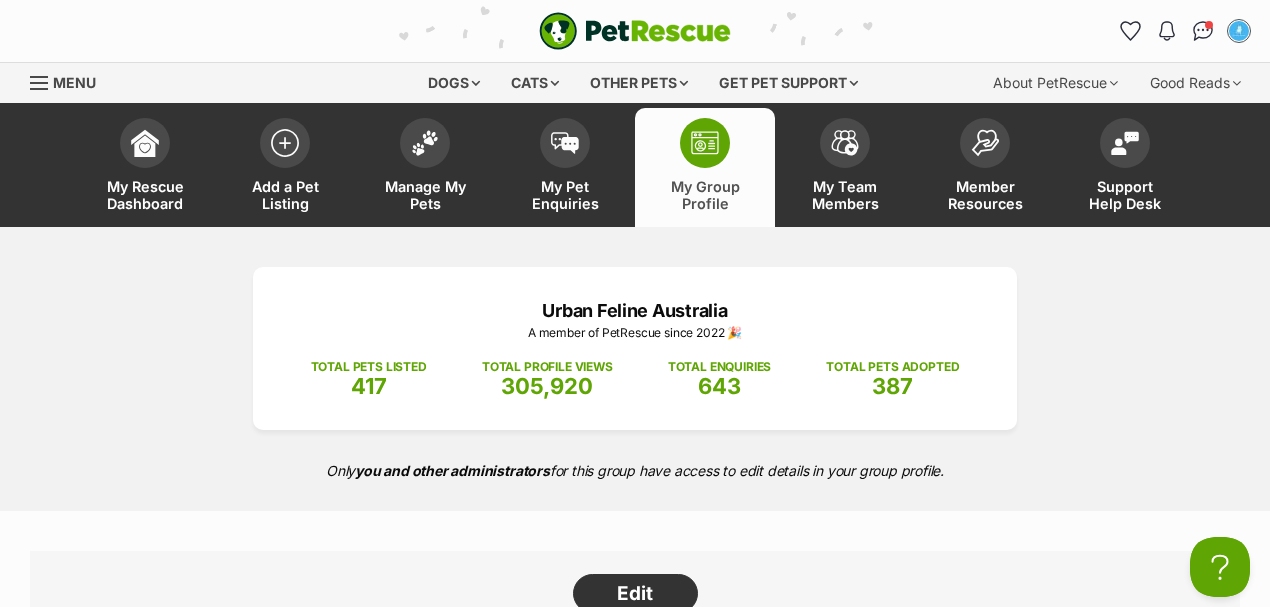 click at bounding box center [1203, 31] 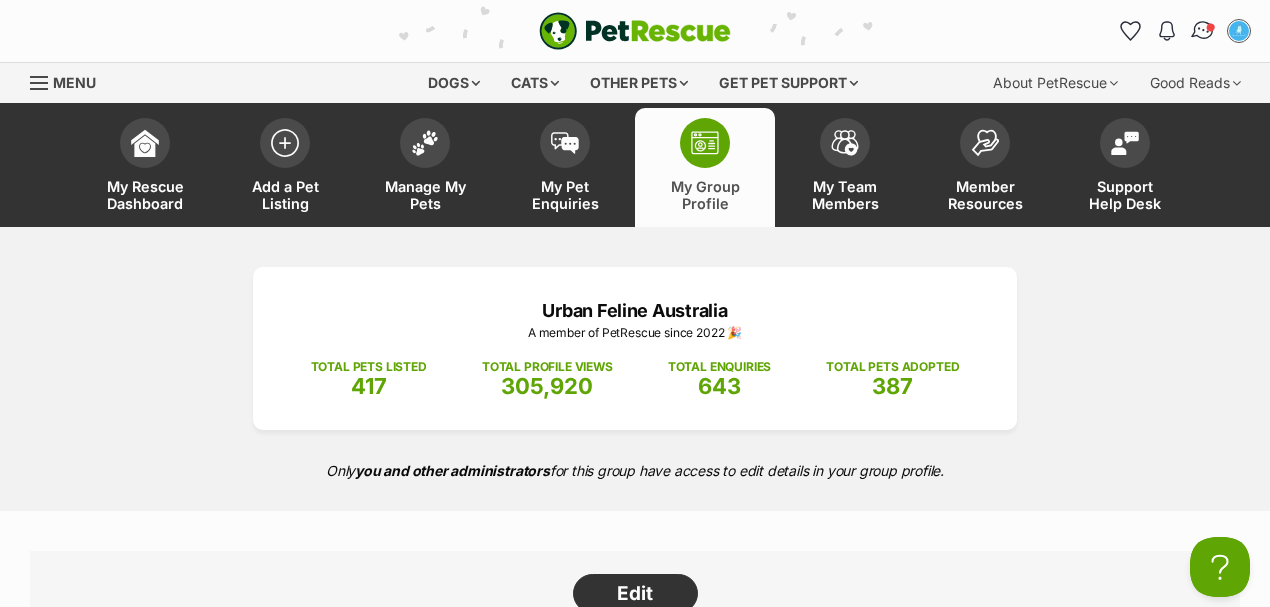 click at bounding box center [1203, 31] 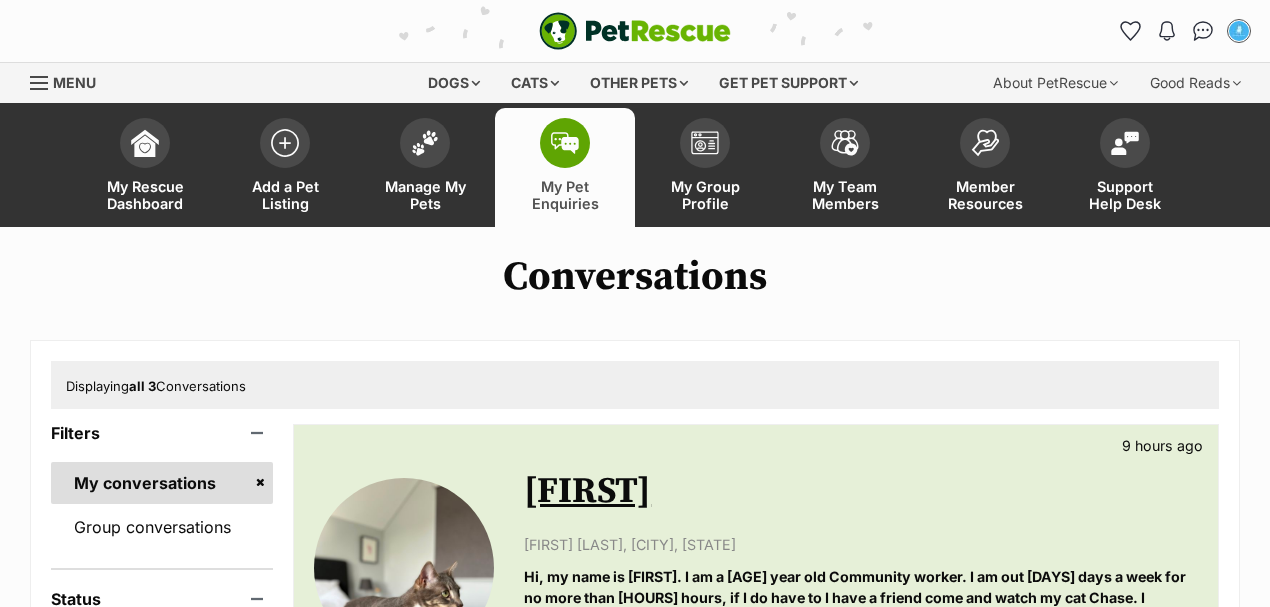 scroll, scrollTop: 0, scrollLeft: 0, axis: both 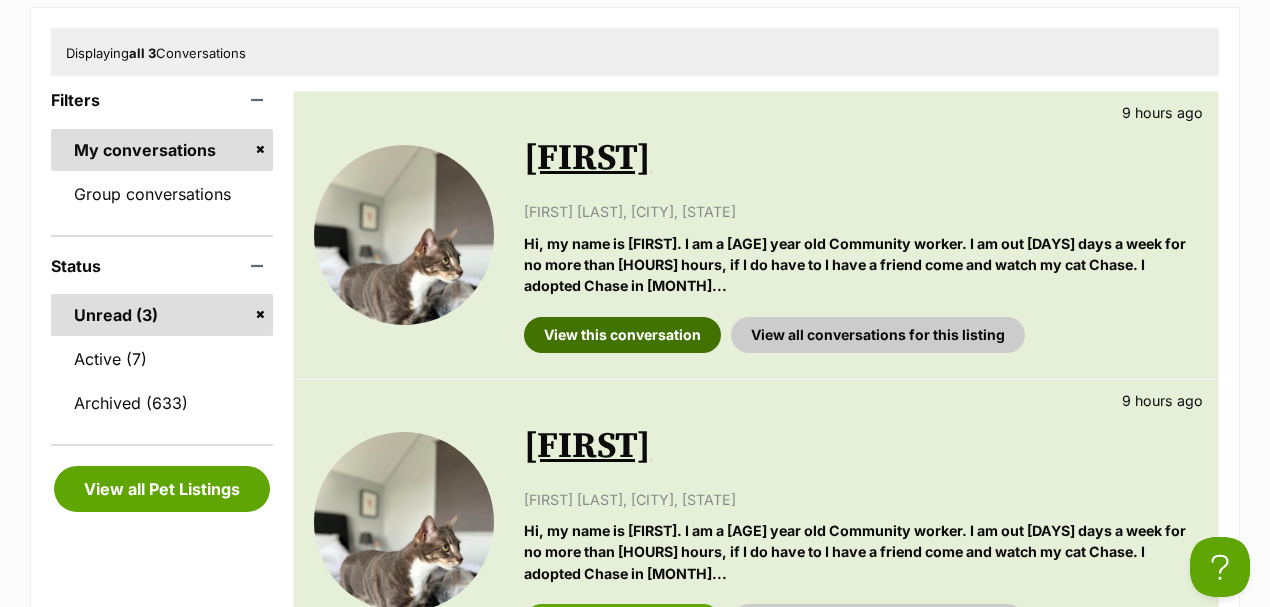 click on "View this conversation" at bounding box center (622, 335) 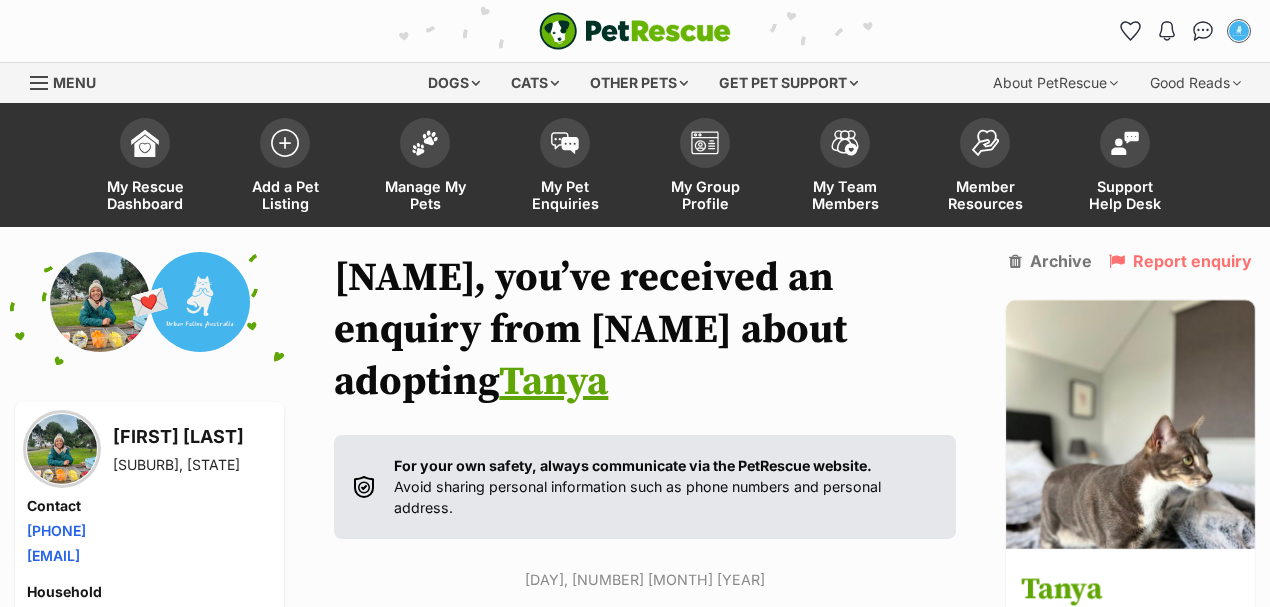 scroll, scrollTop: 0, scrollLeft: 0, axis: both 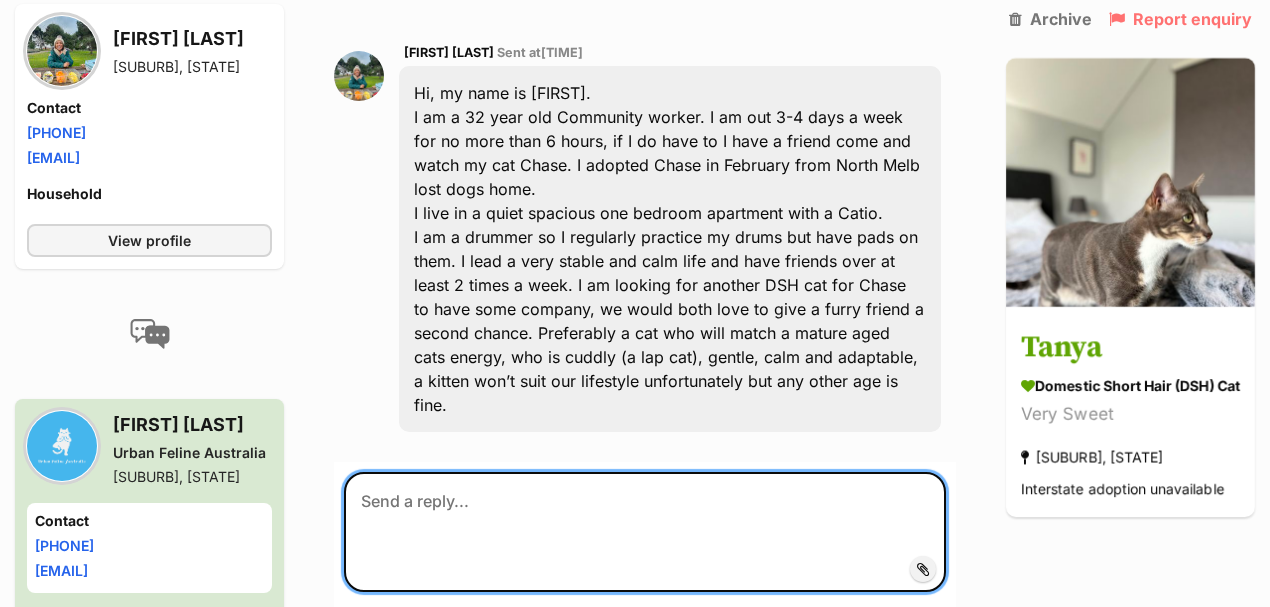 click at bounding box center [645, 532] 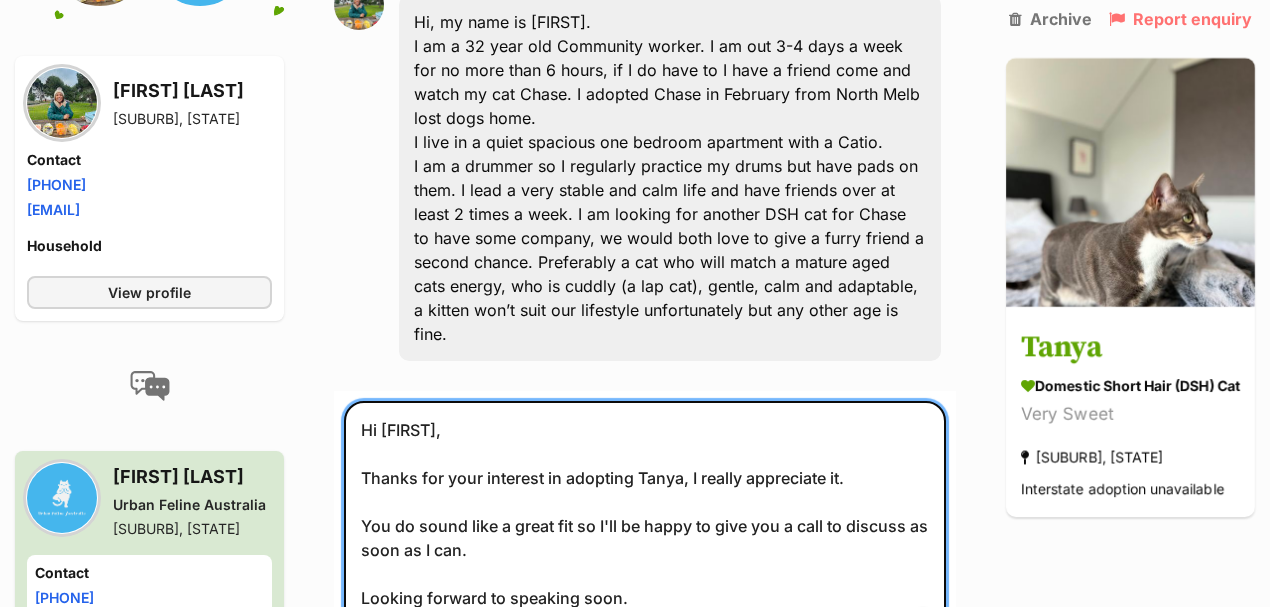 scroll, scrollTop: 699, scrollLeft: 0, axis: vertical 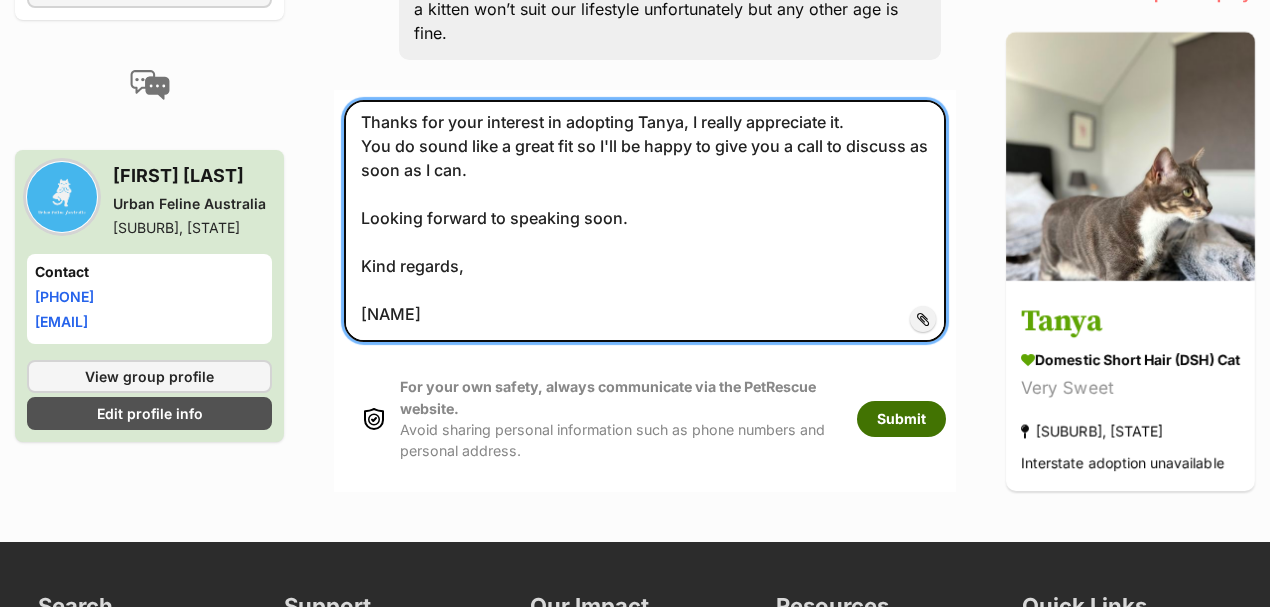 type on "Hi Cherie,
Thanks for your interest in adopting Tanya, I really appreciate it.
You do sound like a great fit so I'll be happy to give you a call to discuss as soon as I can.
Looking forward to speaking soon.
Kind regards,
Daniel" 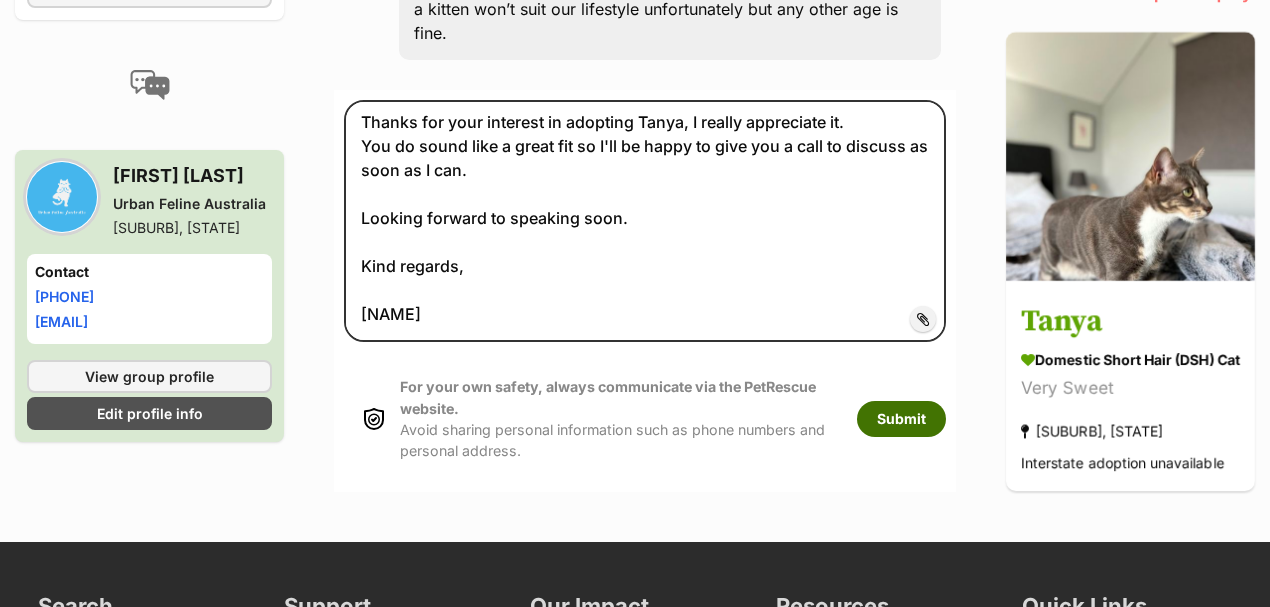 click on "Submit" at bounding box center (901, 419) 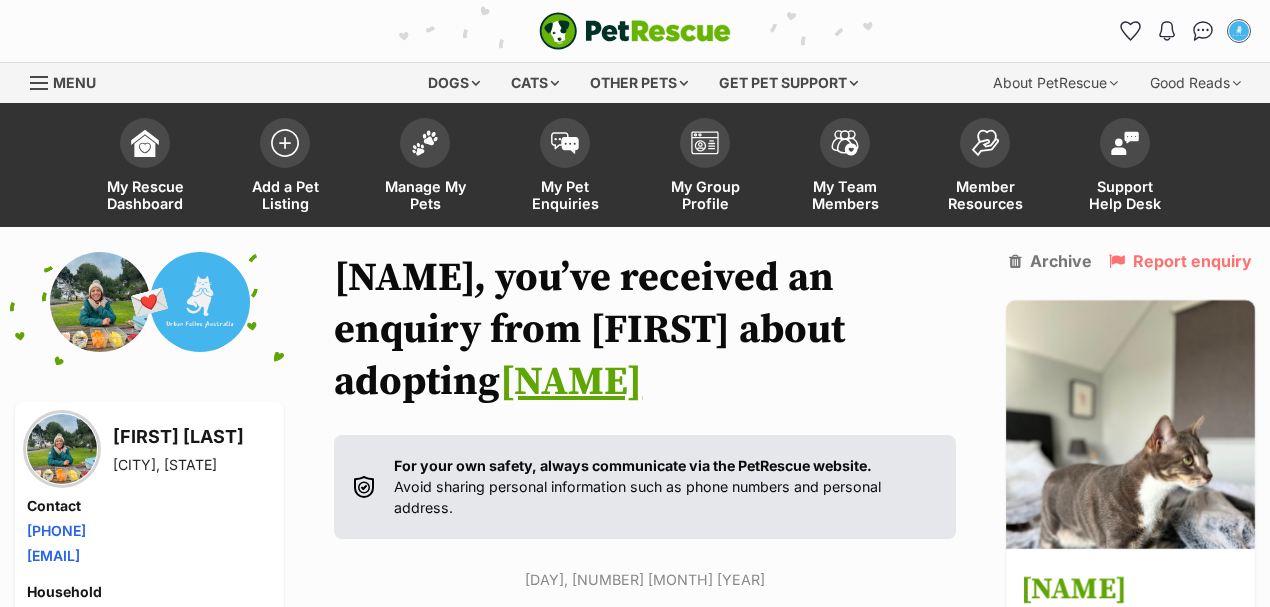 scroll, scrollTop: 804, scrollLeft: 0, axis: vertical 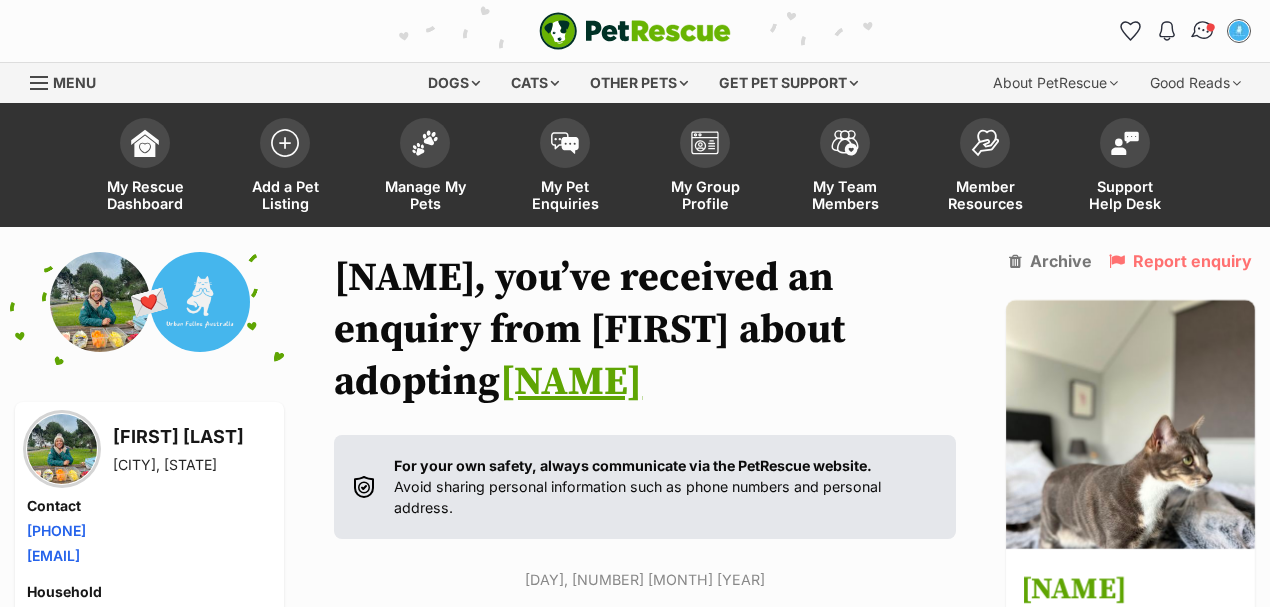 click at bounding box center (1203, 31) 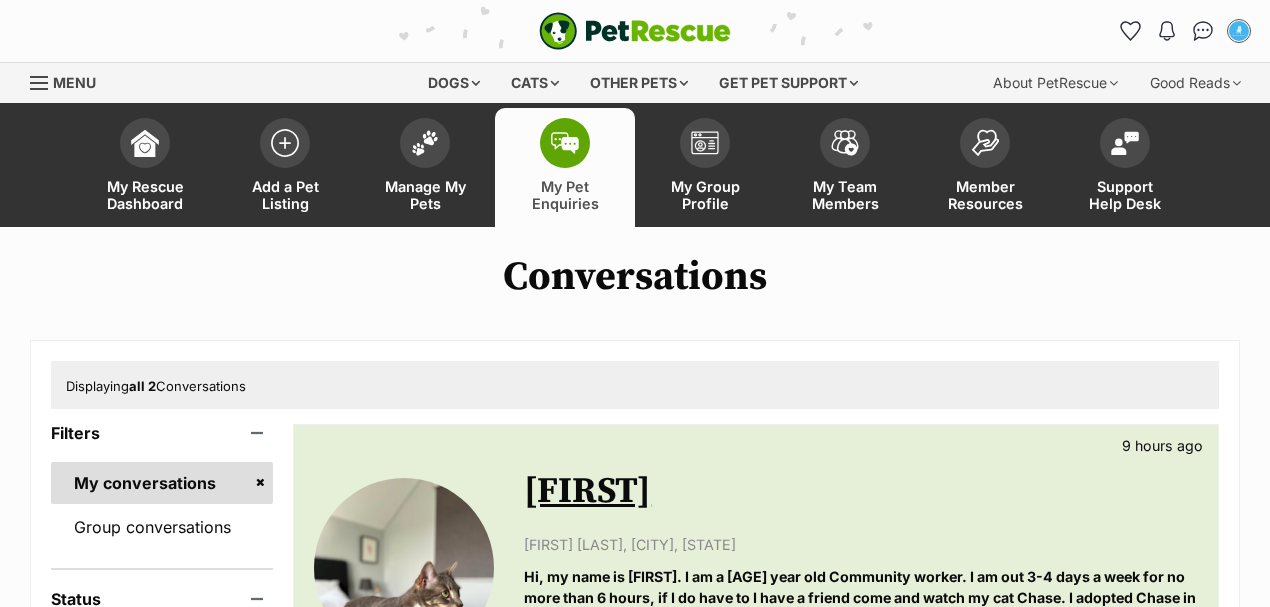 scroll, scrollTop: 333, scrollLeft: 0, axis: vertical 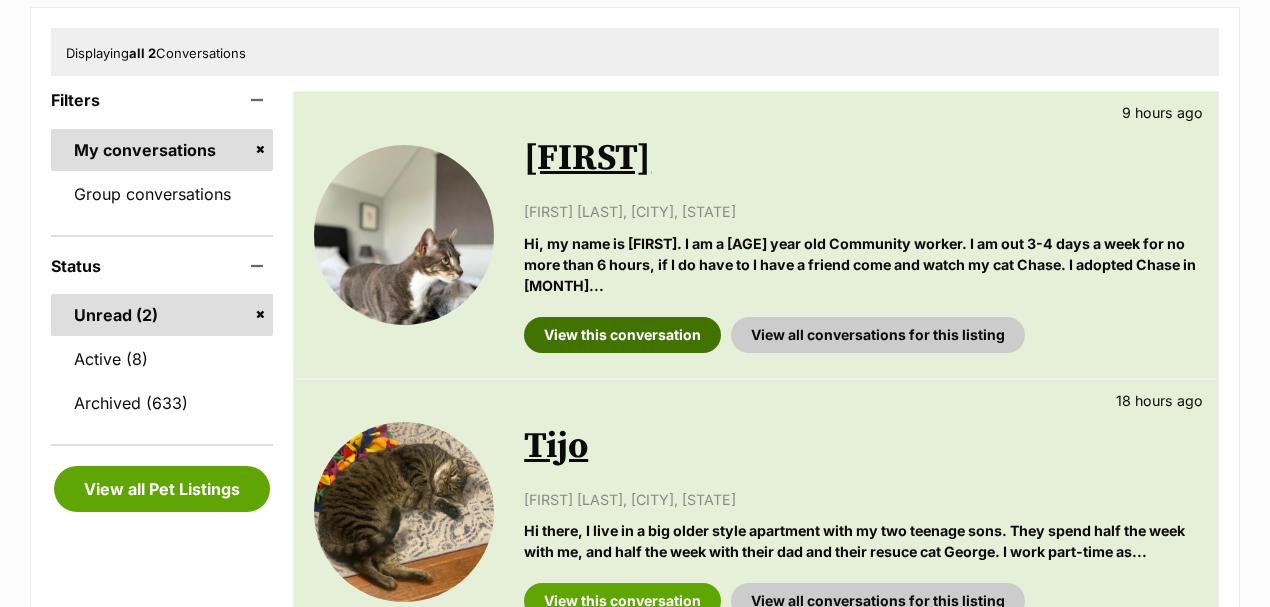click on "View this conversation" at bounding box center (622, 335) 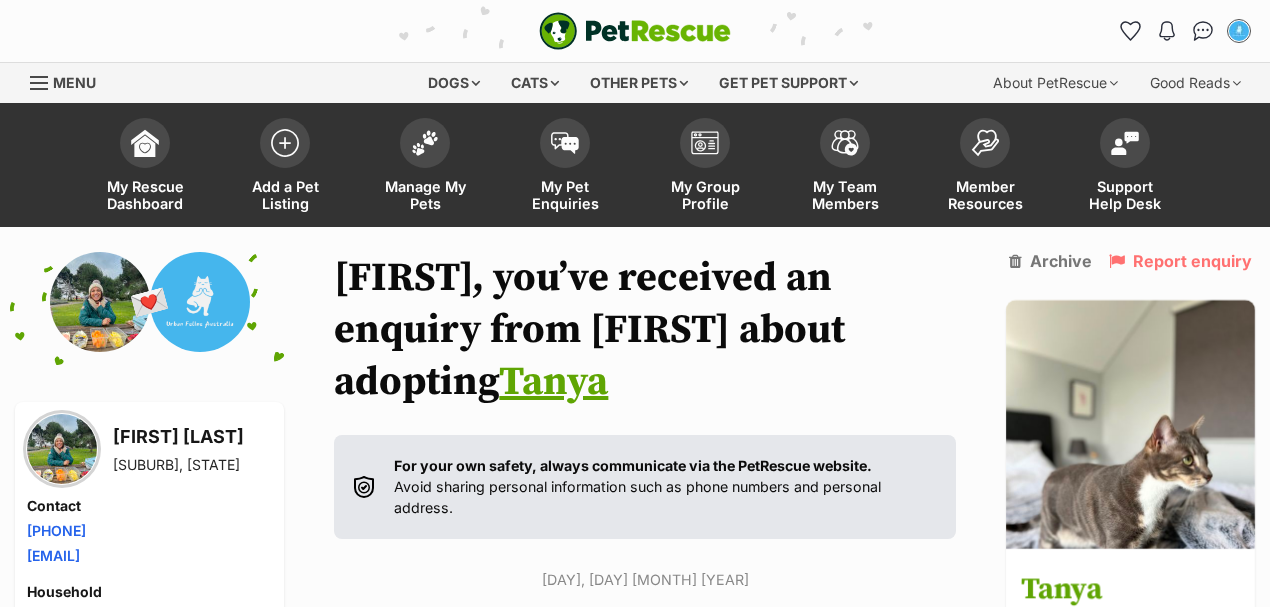 scroll, scrollTop: 333, scrollLeft: 0, axis: vertical 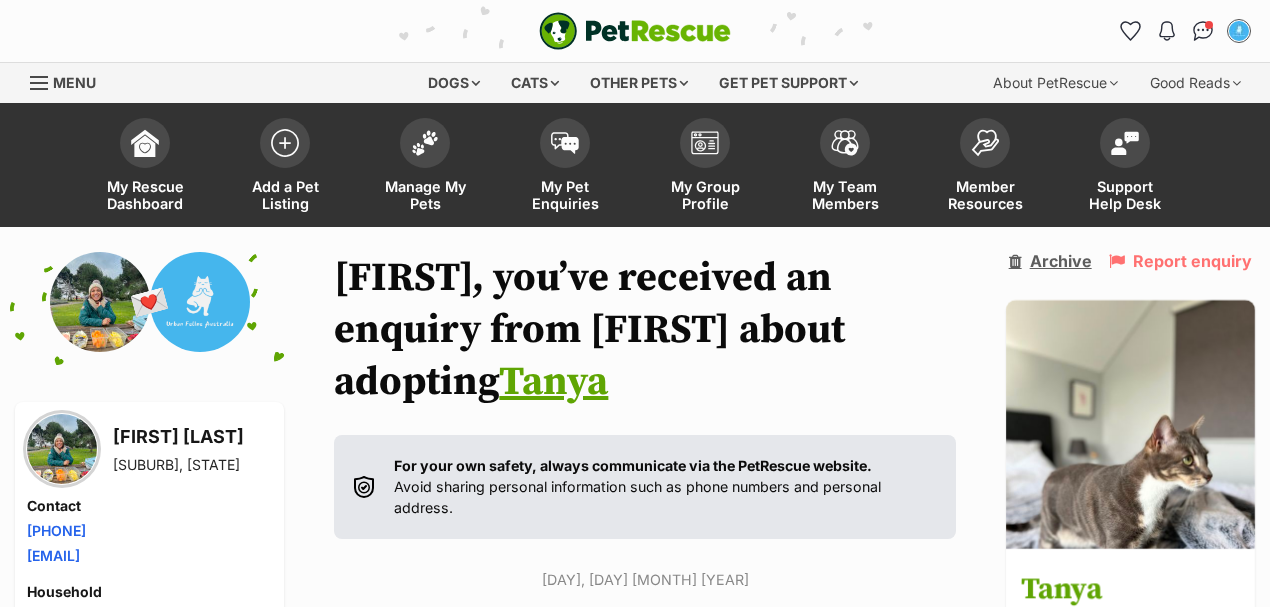 click on "Archive" at bounding box center [1050, 261] 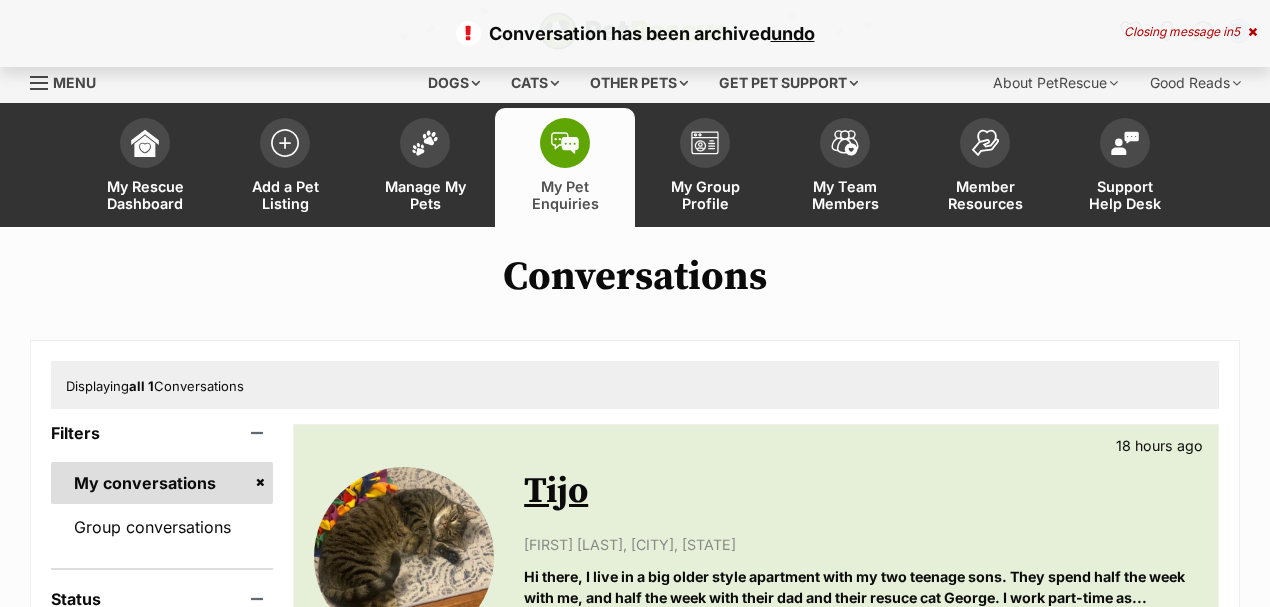 scroll, scrollTop: 333, scrollLeft: 0, axis: vertical 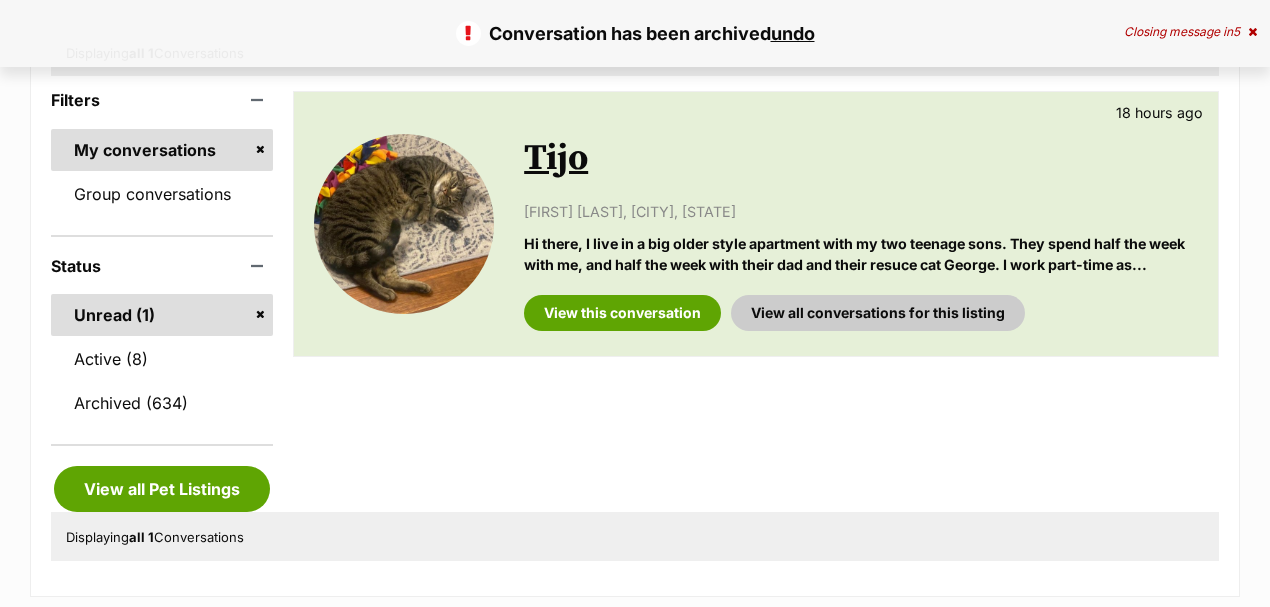 click on "View this conversation
View all conversations for this listing" at bounding box center [861, 305] 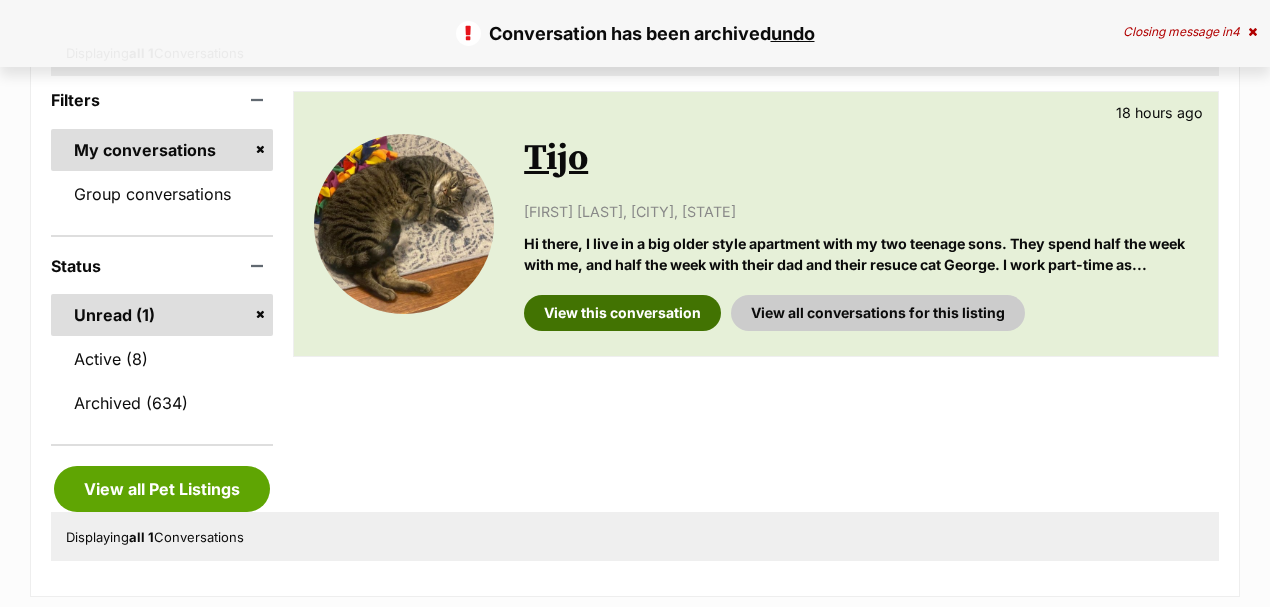 click on "View this conversation" at bounding box center (622, 313) 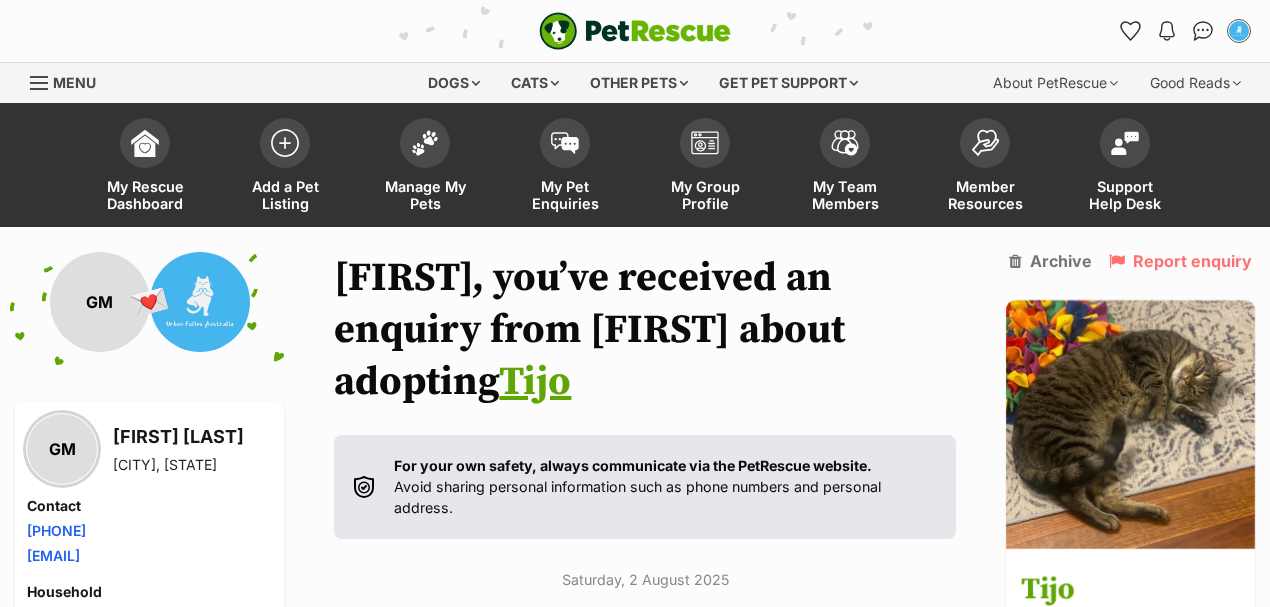 scroll, scrollTop: 333, scrollLeft: 0, axis: vertical 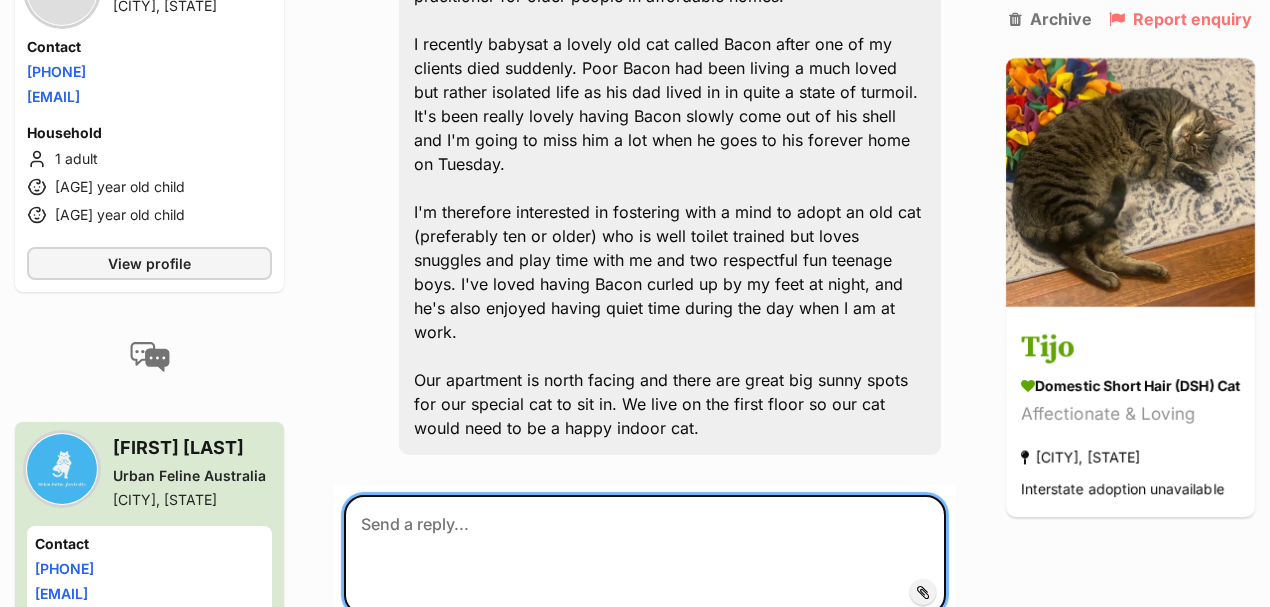 click at bounding box center [645, 555] 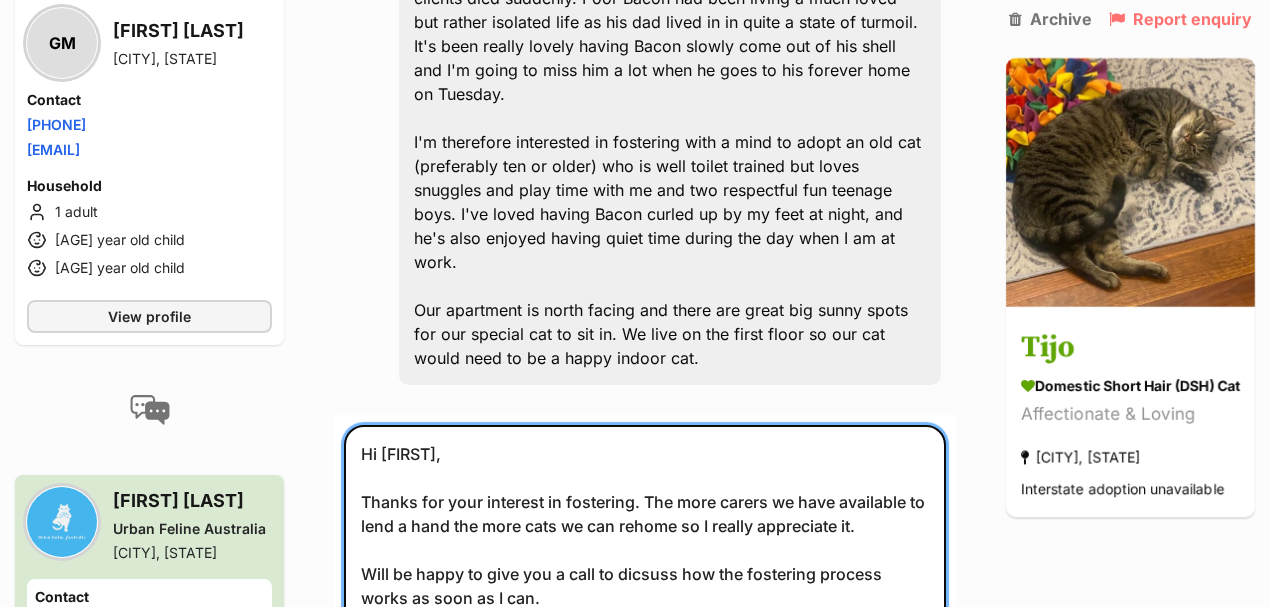 scroll, scrollTop: 992, scrollLeft: 0, axis: vertical 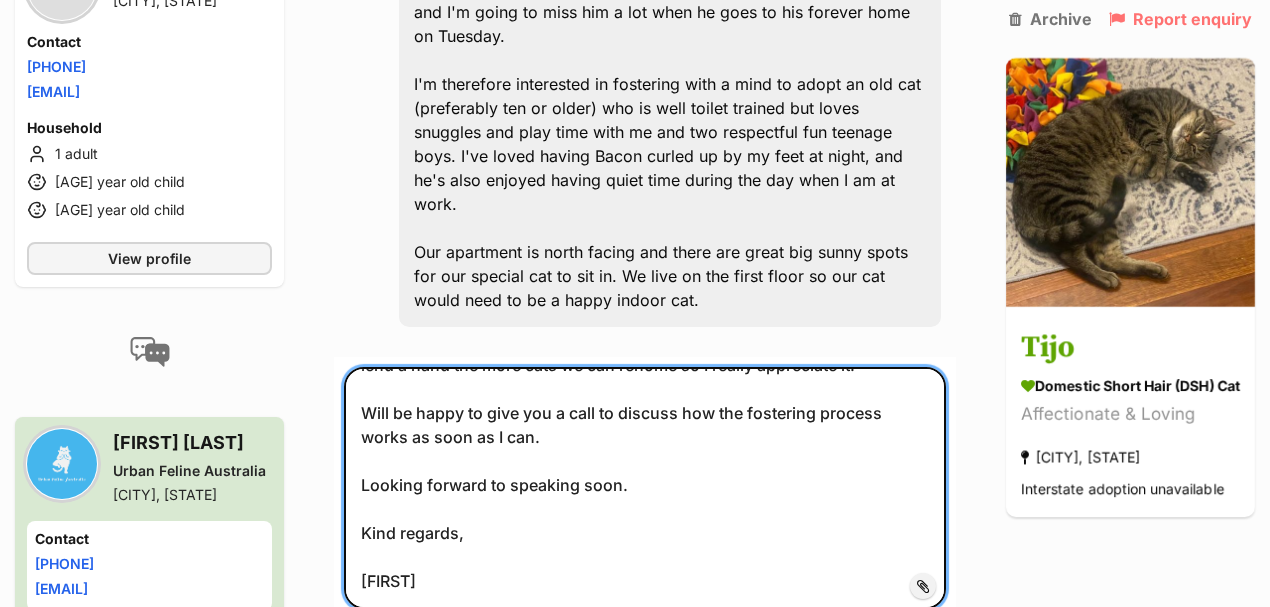 click on "Hi [FIRST],
Thanks for your interest in fostering. The more carers we have available to lend a hand the more cats we can rehome so I really appreciate it.
Will be happy to give you a call to discuss how the fostering process works as soon as I can.
Looking forward to speaking soon.
Kind regards,
[FIRST]" at bounding box center (645, 488) 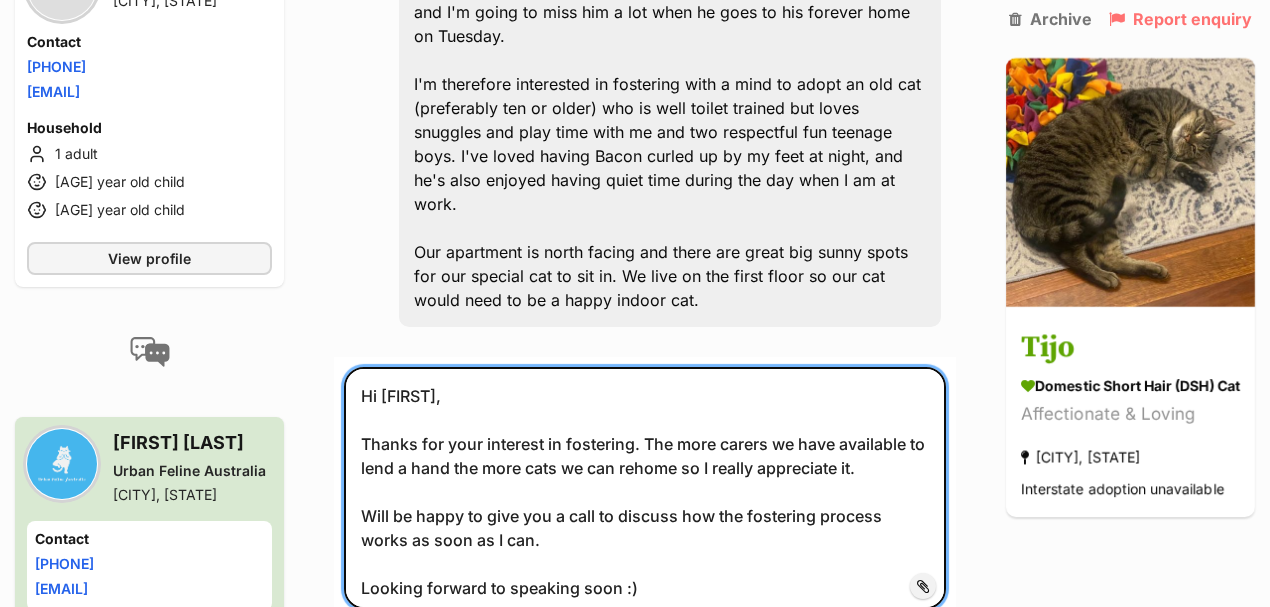 scroll, scrollTop: 127, scrollLeft: 0, axis: vertical 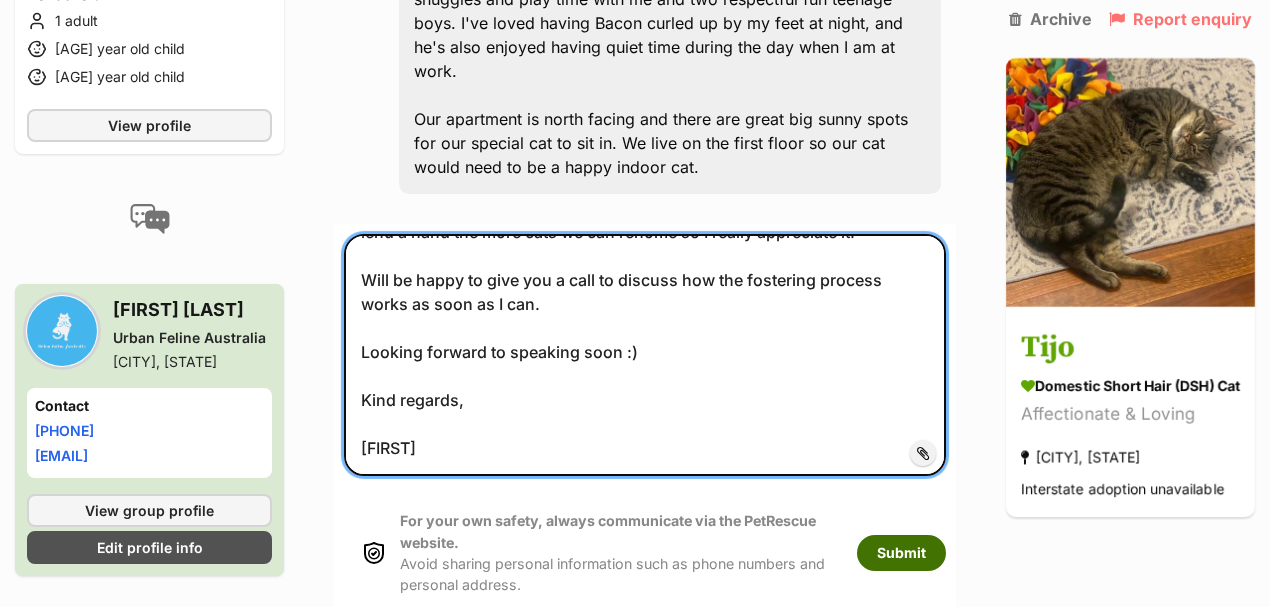 type on "Hi [FIRST],
Thanks for your interest in fostering. The more carers we have available to lend a hand the more cats we can rehome so I really appreciate it.
Will be happy to give you a call to discuss how the fostering process works as soon as I can.
Looking forward to speaking soon :)
Kind regards,
[FIRST]" 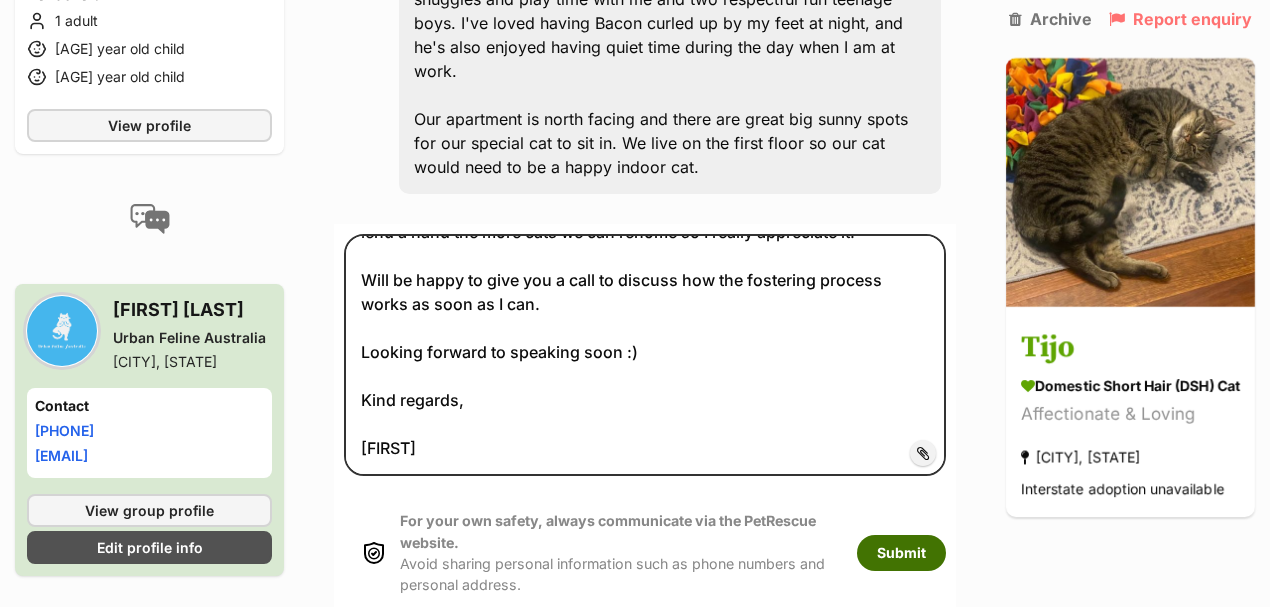 click on "Submit" at bounding box center [901, 553] 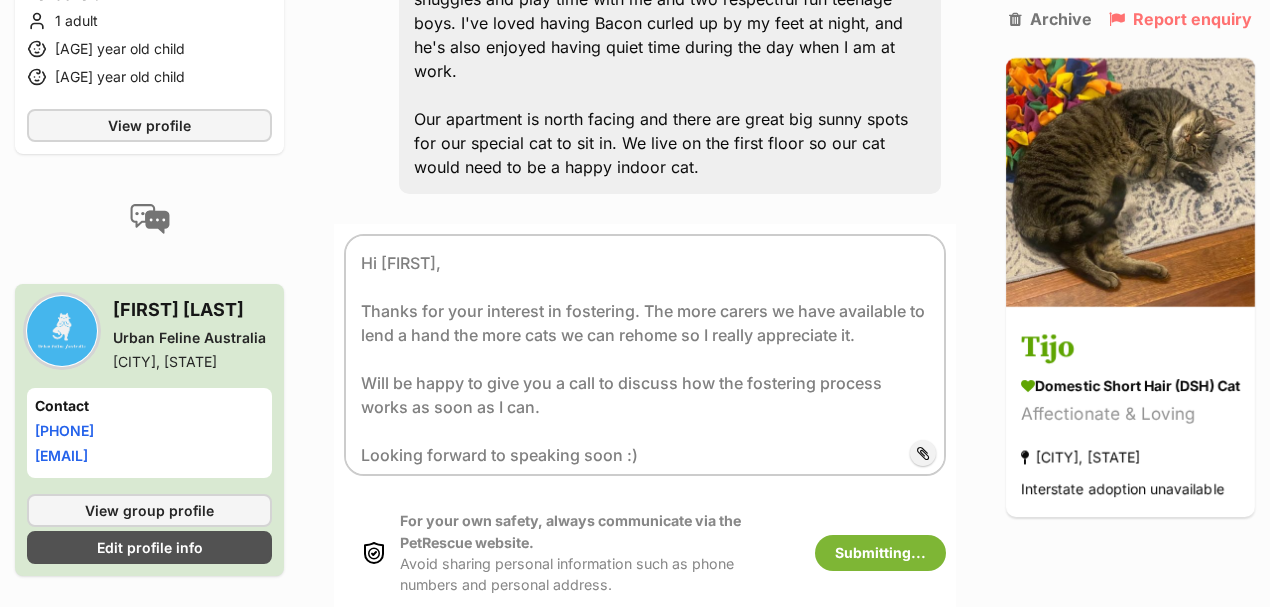scroll, scrollTop: 127, scrollLeft: 0, axis: vertical 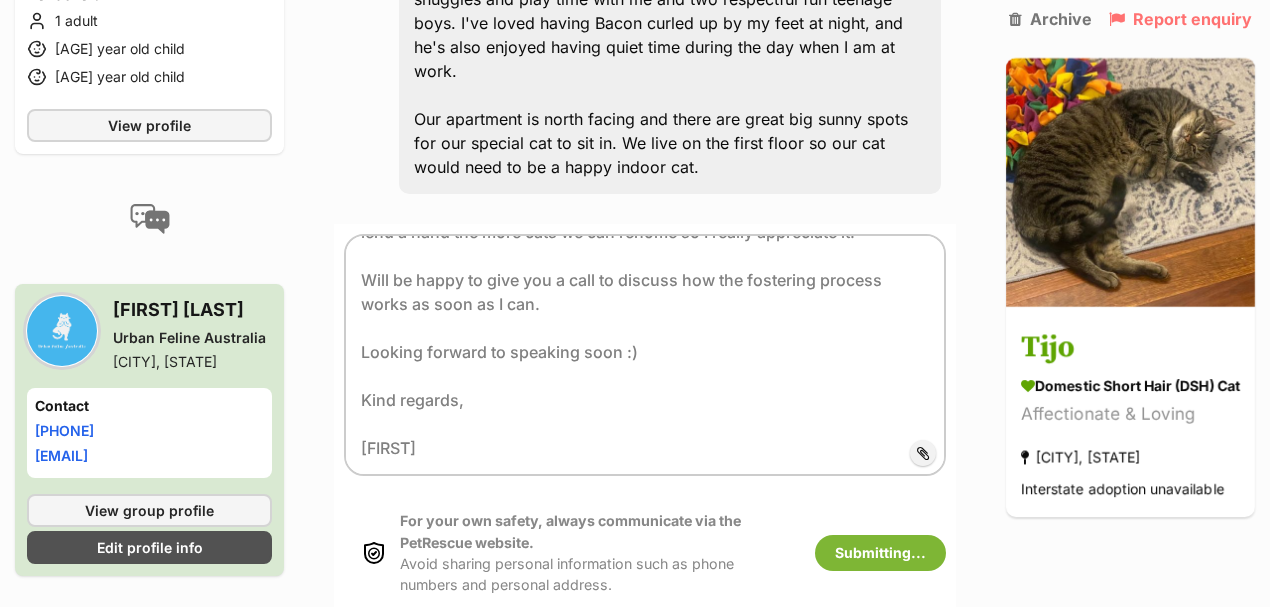 click on "Hi [PERSON],
Thanks for your interest in fostering. The more carers we have available to lend a hand the more cats we can rehome so I really appreciate it.
Will be happy to give you a call to discuss how the fostering process works as soon as I can.
Looking forward to speaking soon :)
Kind regards,
[PERSON]
Add attachment
Submitting...
For your own safety, always communicate via the PetRescue website.  Avoid sharing personal information such as phone numbers and personal address.
Submitting..." at bounding box center [645, 425] 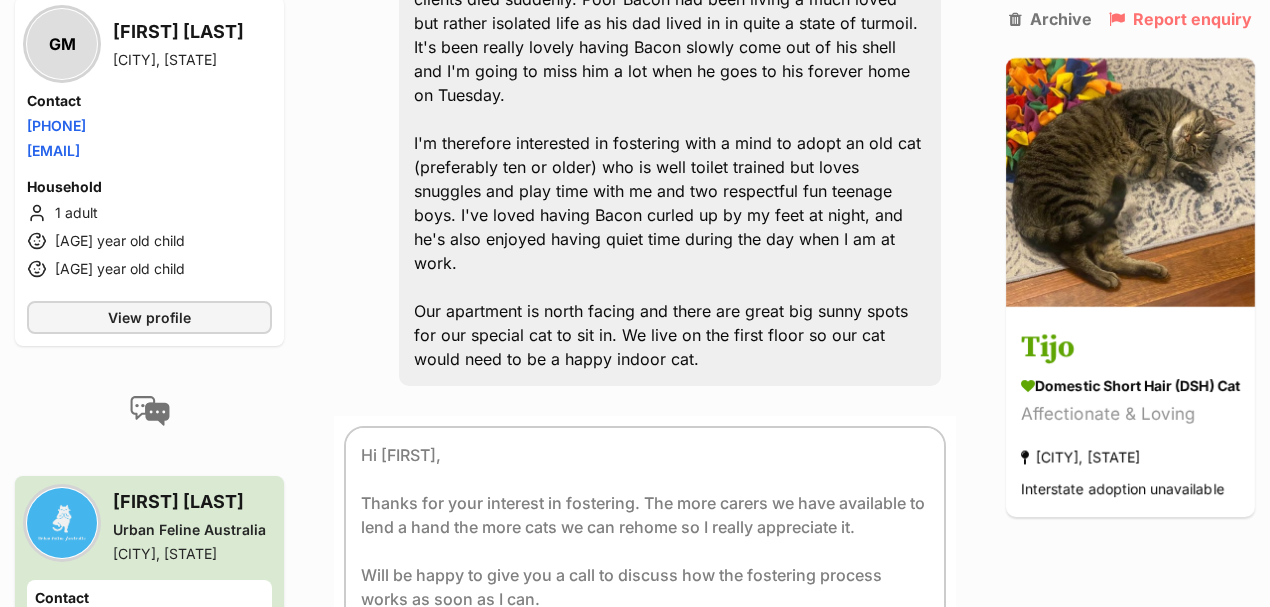 scroll, scrollTop: 811, scrollLeft: 0, axis: vertical 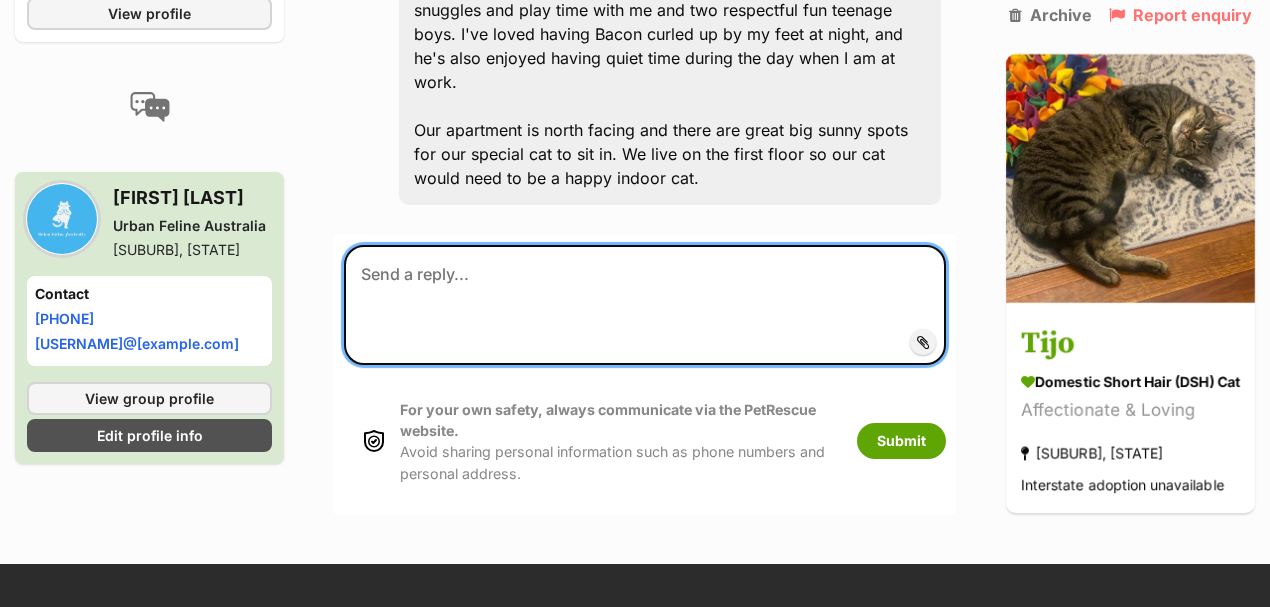 click at bounding box center (645, 305) 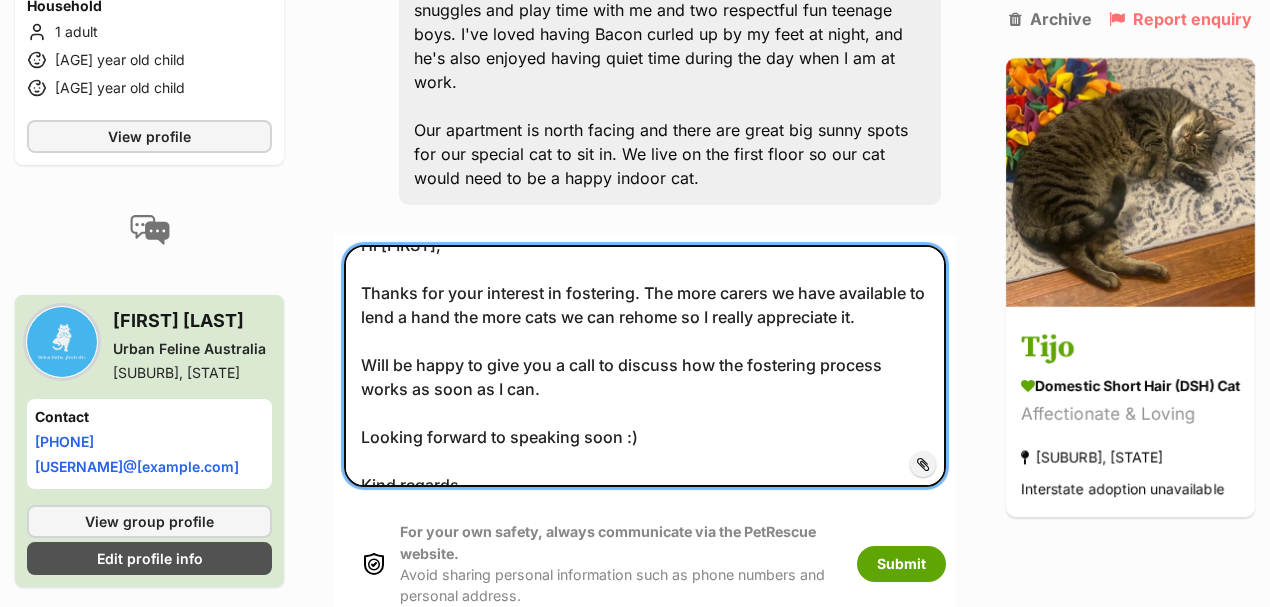 scroll, scrollTop: 0, scrollLeft: 0, axis: both 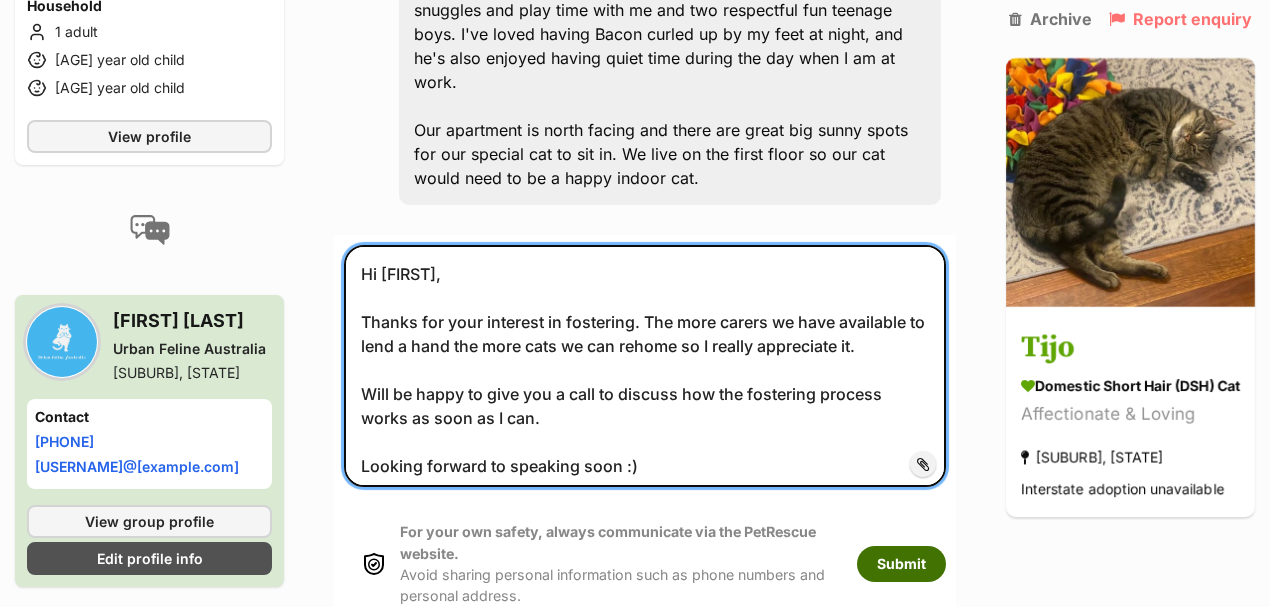 type on "Hi [FIRST],
Thanks for your interest in fostering. The more carers we have available to lend a hand the more cats we can rehome so I really appreciate it.
Will be happy to give you a call to discuss how the fostering process works as soon as I can.
Looking forward to speaking soon :)
Kind regards,
[FIRST]" 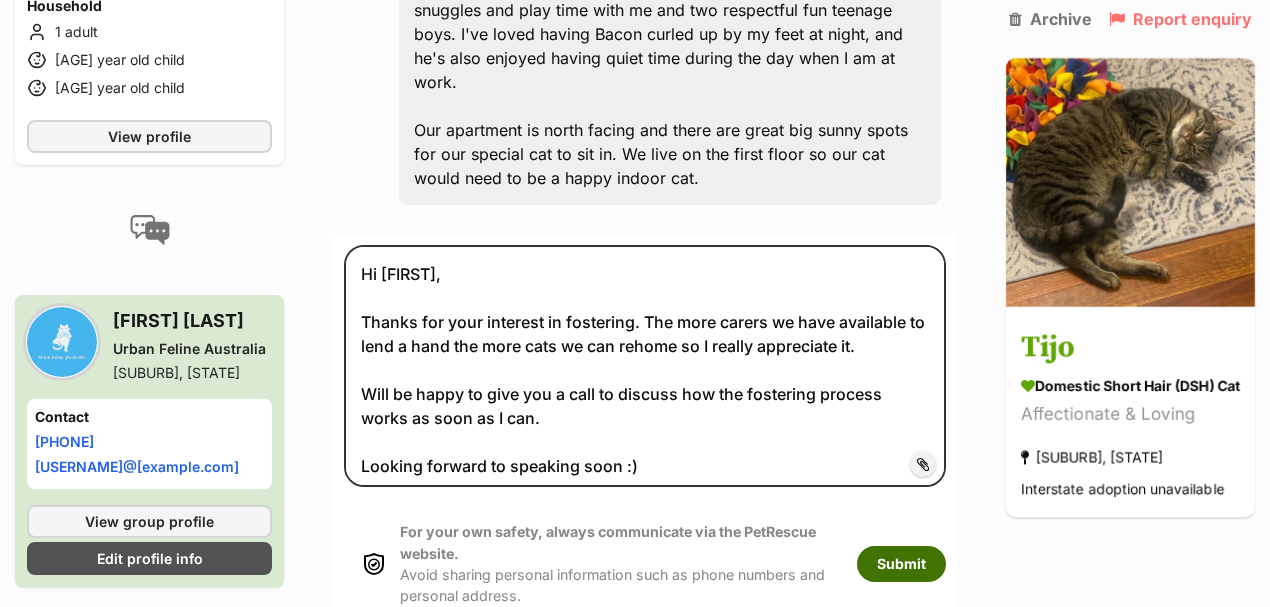drag, startPoint x: 895, startPoint y: 566, endPoint x: 912, endPoint y: 568, distance: 17.117243 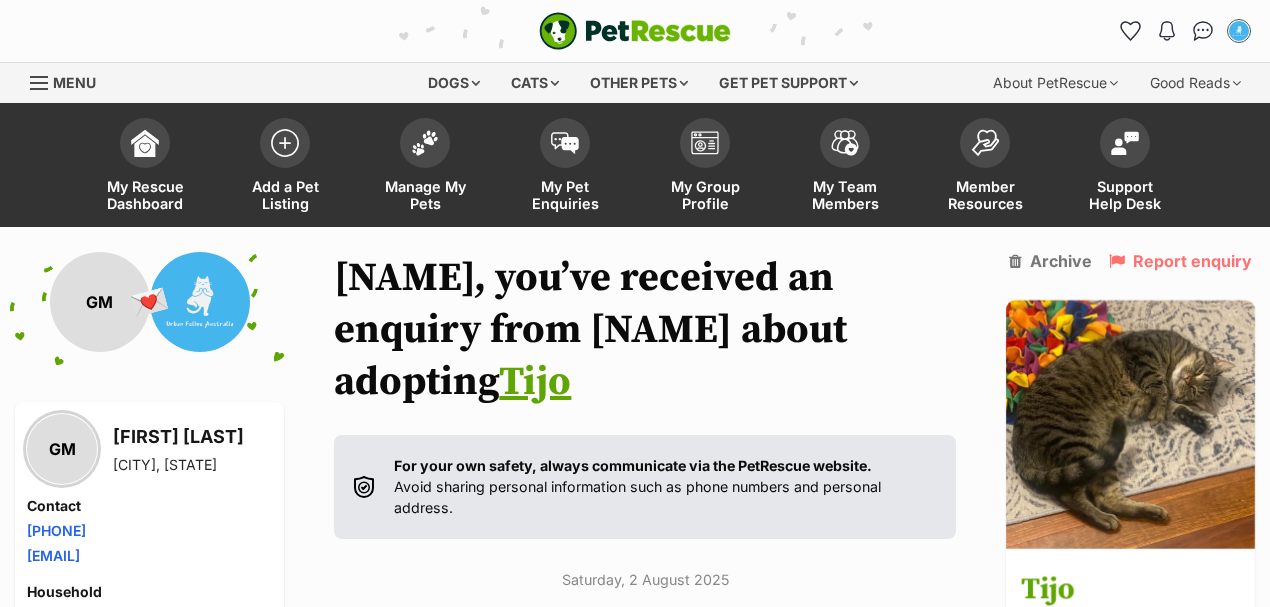scroll, scrollTop: 708, scrollLeft: 0, axis: vertical 